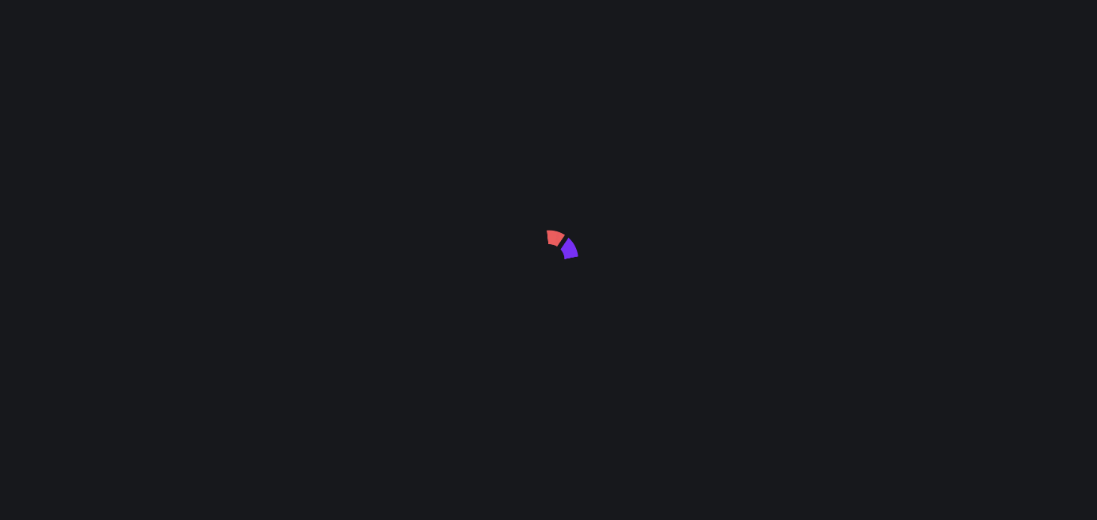 scroll, scrollTop: 0, scrollLeft: 0, axis: both 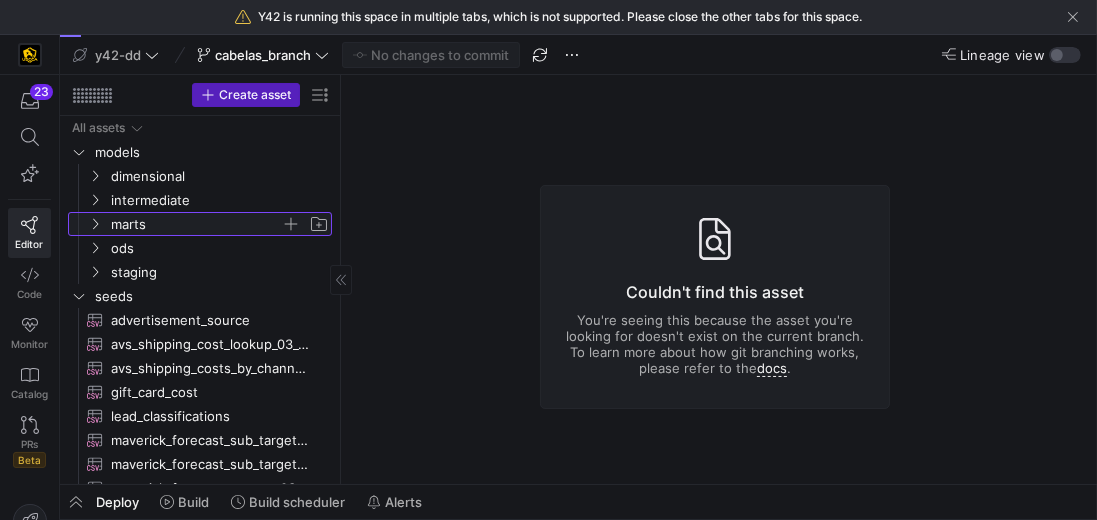 click on "marts" 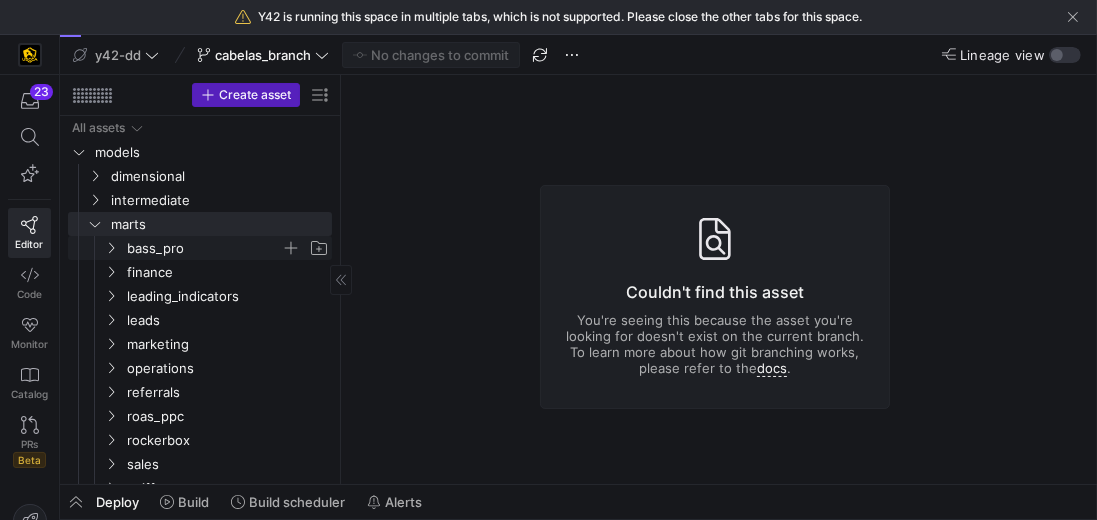 click on "bass_pro" 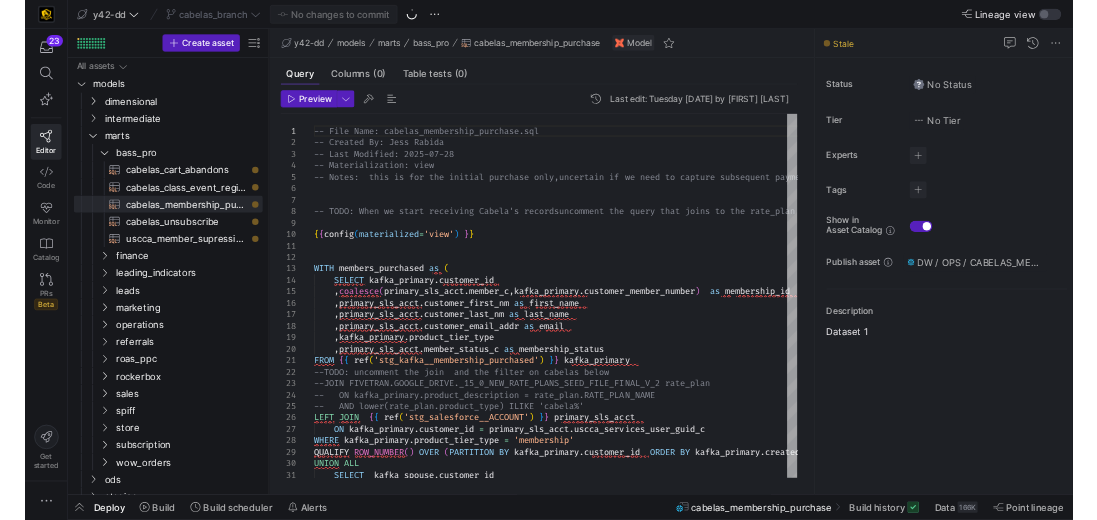 scroll, scrollTop: 0, scrollLeft: 0, axis: both 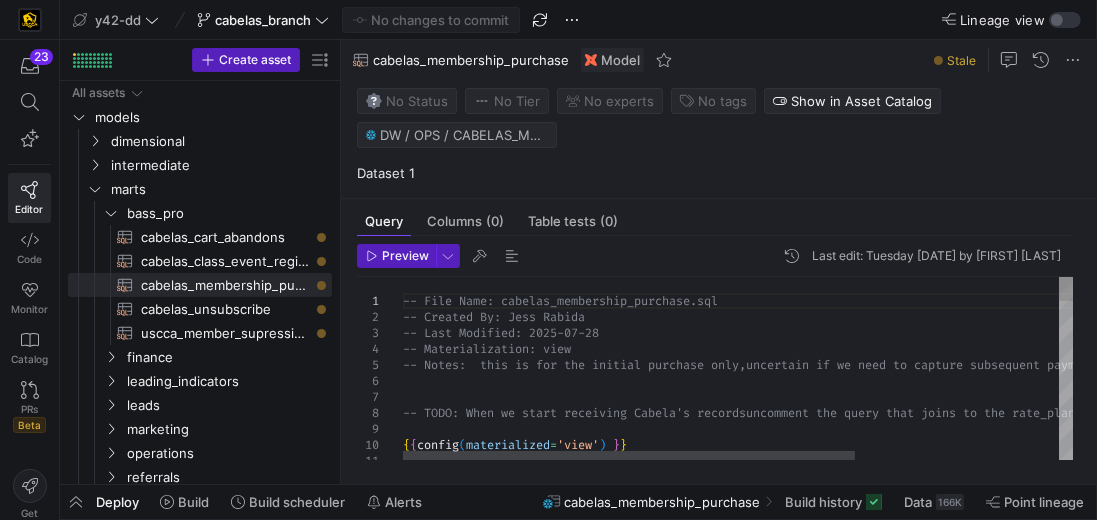 click on "-- File Name: cabelas_membership_purchase.sql -- Created By: Jess Rabida -- Last Modified: 2025-07-28 -- Materialization: view -- Notes:  this is for the initial purchase only,  uncertain if we need to capture subsequent payment s for the active subscription -- TODO: When we start receiving Cabela's records  uncomment the query that joins to the rate_plan an d filter on Cabela's  { { config ( materialized = 'view' )   } }" at bounding box center [888, 971] 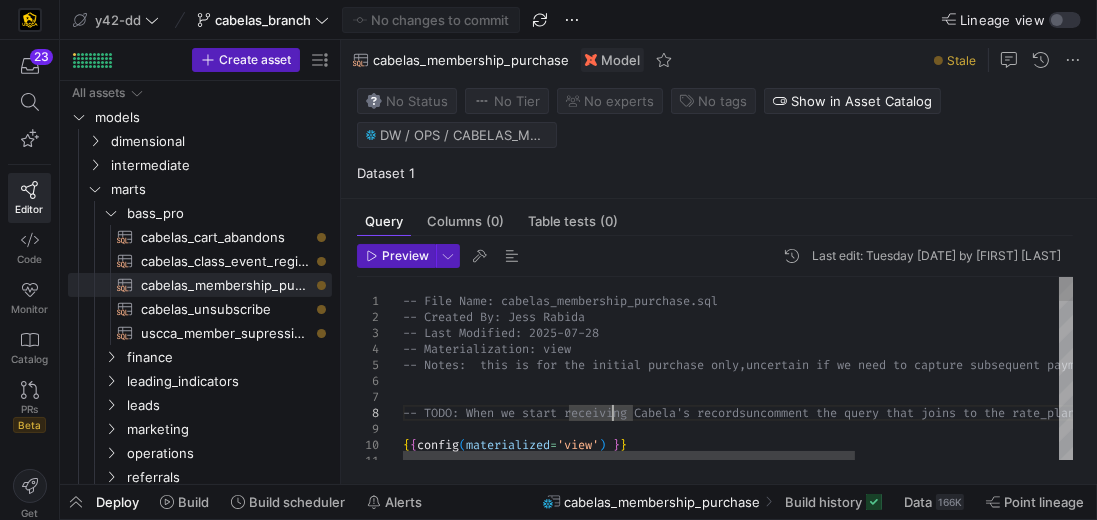 click on "-- File Name: cabelas_membership_purchase.sql -- Created By: Jess Rabida -- Last Modified: 2025-07-28 -- Materialization: view -- Notes:  this is for the initial purchase only,  uncertain if we need to capture subsequent payment s for the active subscription -- TODO: When we start receiving Cabela's records  uncomment the query that joins to the rate_plan an d filter on Cabela's  { { config ( materialized = 'view' )   } }" at bounding box center [888, 971] 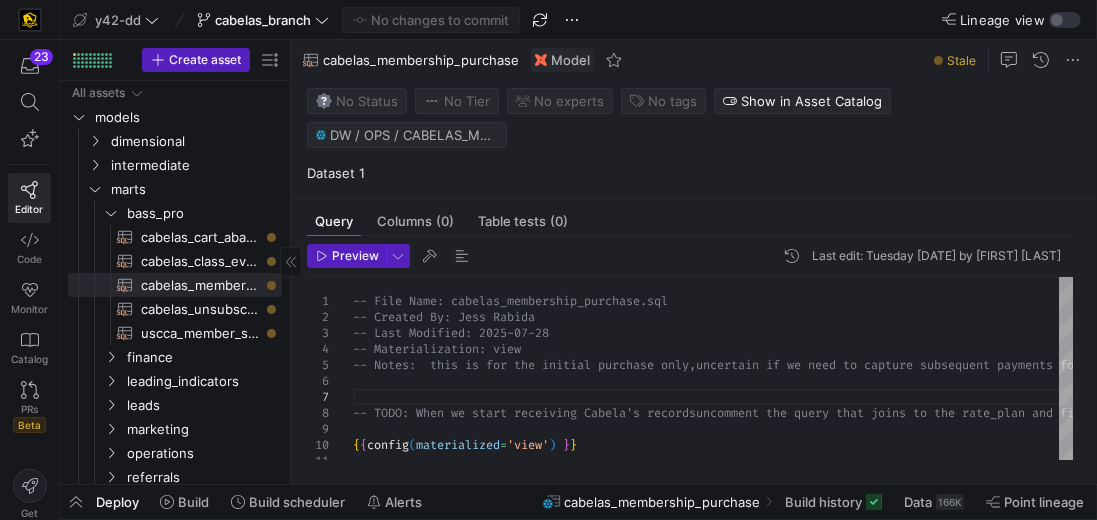 drag, startPoint x: 341, startPoint y: 319, endPoint x: 241, endPoint y: 305, distance: 100.97524 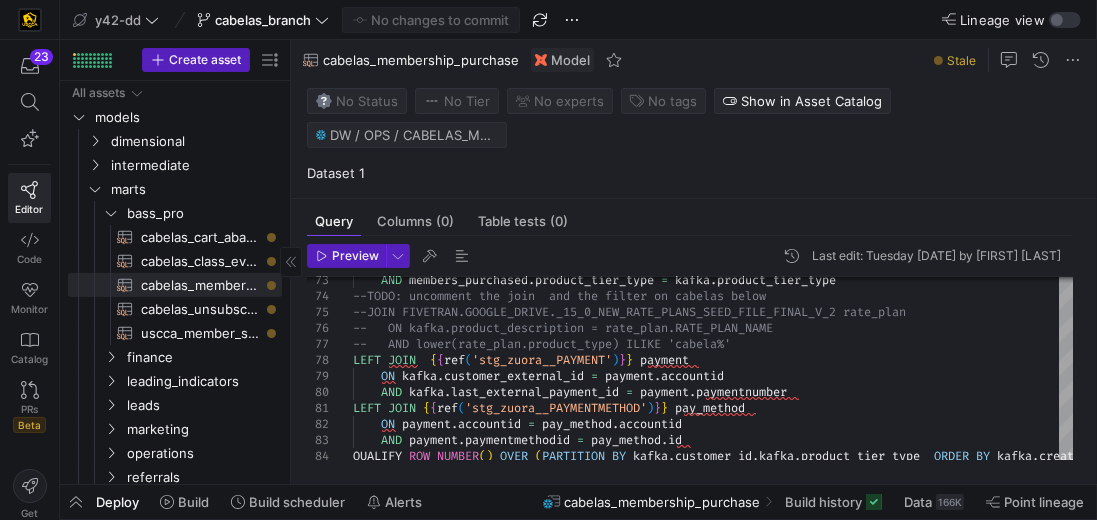 drag, startPoint x: 289, startPoint y: 294, endPoint x: 189, endPoint y: 282, distance: 100.71743 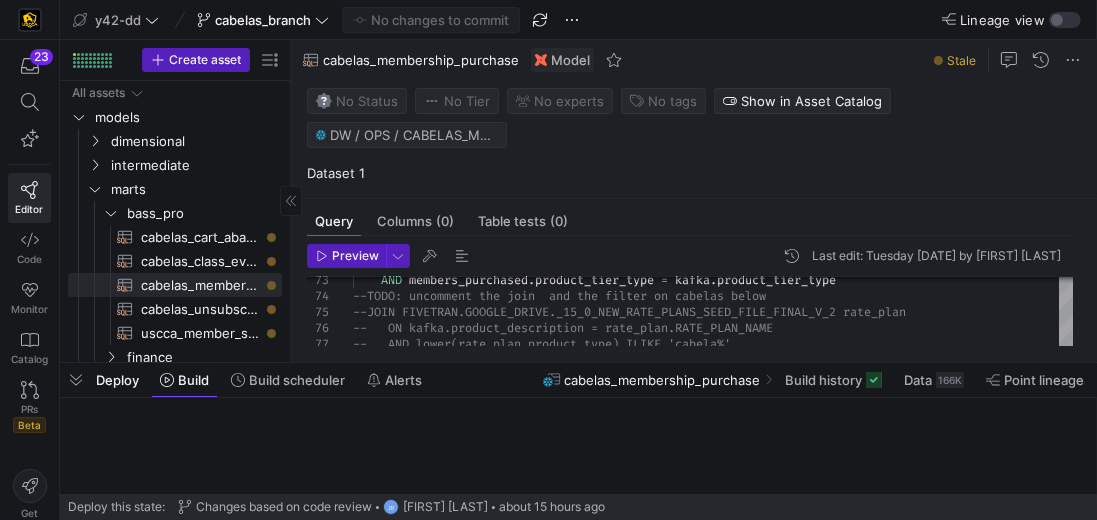 drag, startPoint x: 717, startPoint y: 481, endPoint x: 729, endPoint y: 359, distance: 122.588745 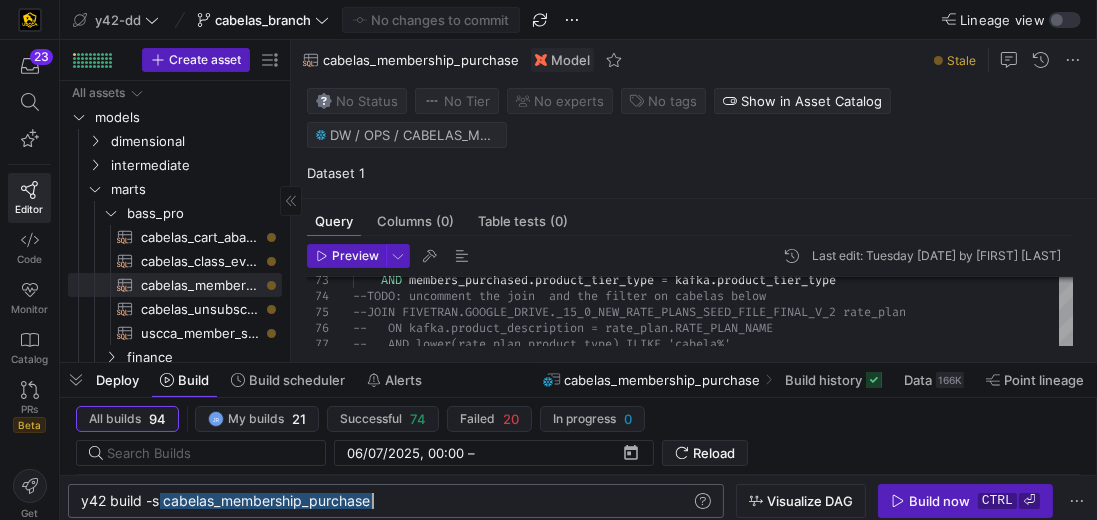 drag, startPoint x: 158, startPoint y: 500, endPoint x: 389, endPoint y: 500, distance: 231 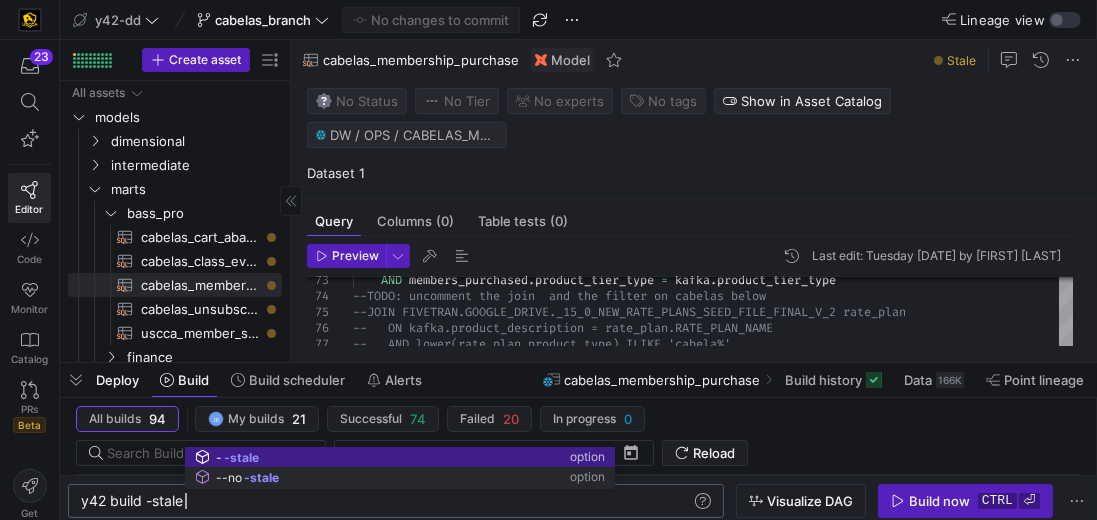 scroll, scrollTop: 0, scrollLeft: 102, axis: horizontal 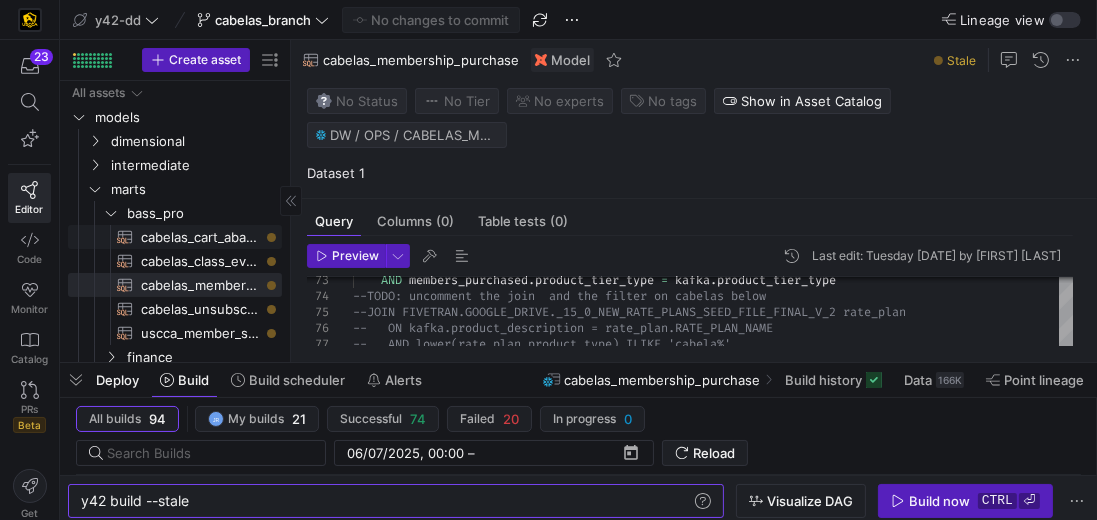 type on "y42 build --stale" 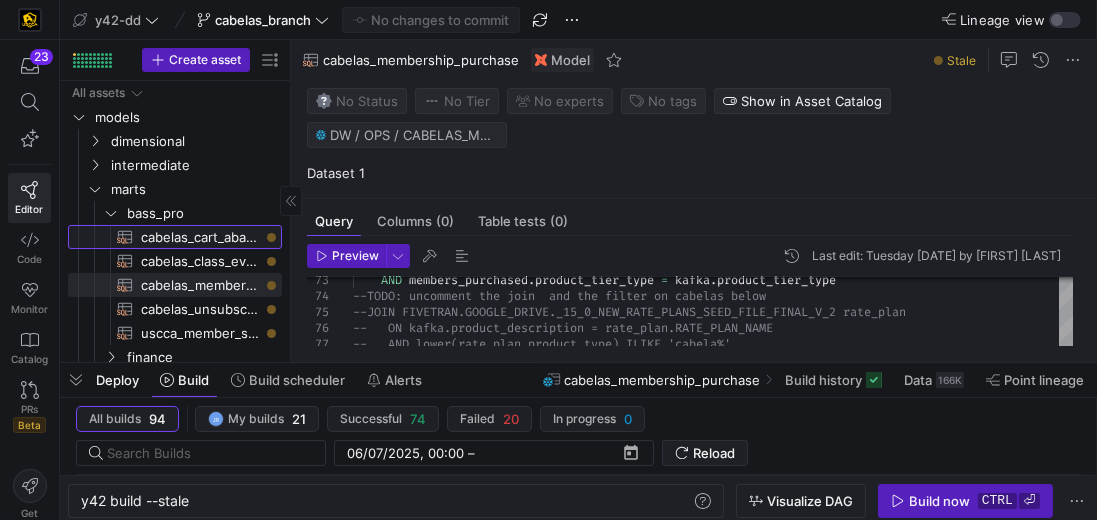 click on "cabelas_cart_abandons​​​​​​​​​​" 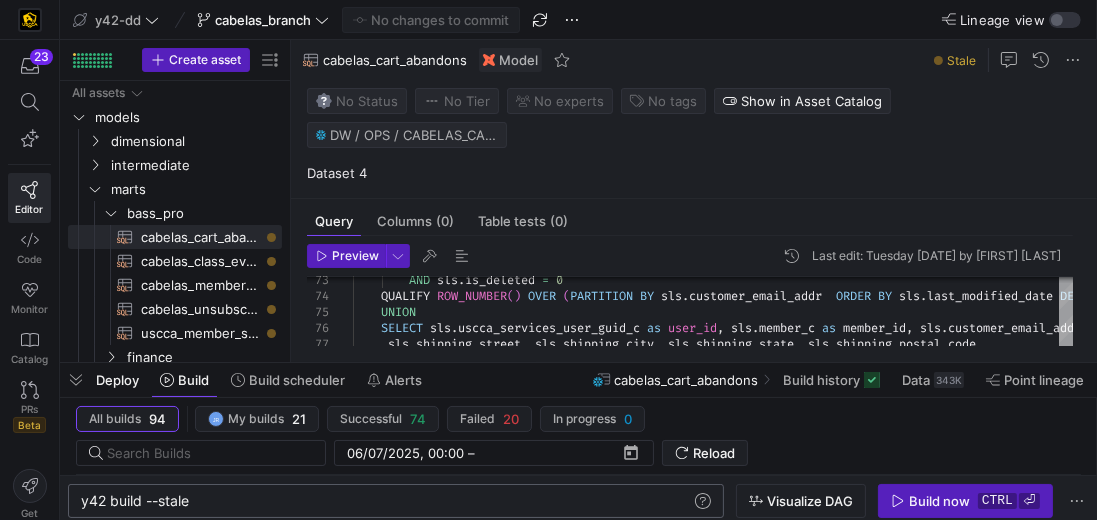 scroll, scrollTop: 0, scrollLeft: 108, axis: horizontal 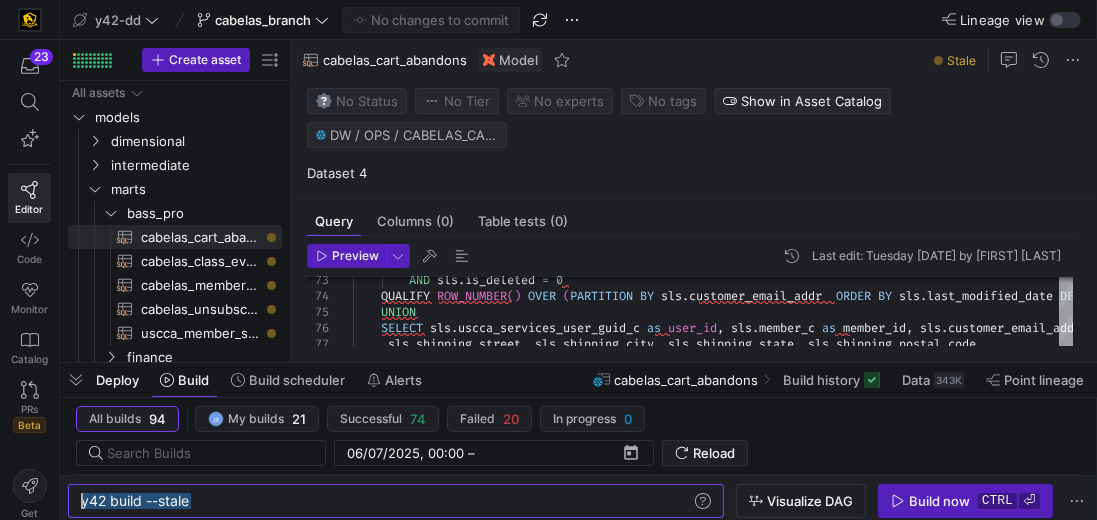 drag, startPoint x: 246, startPoint y: 504, endPoint x: 59, endPoint y: 506, distance: 187.0107 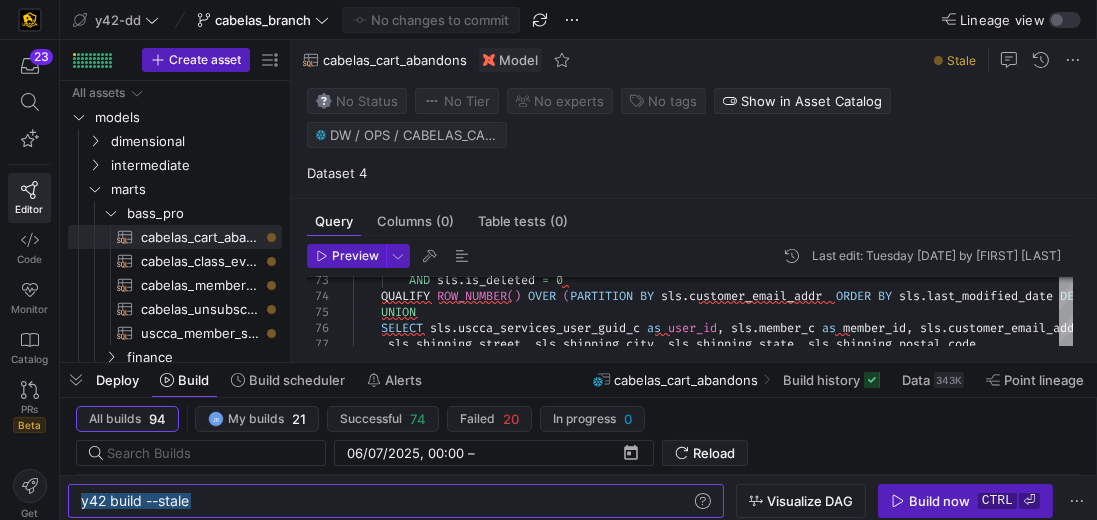 type 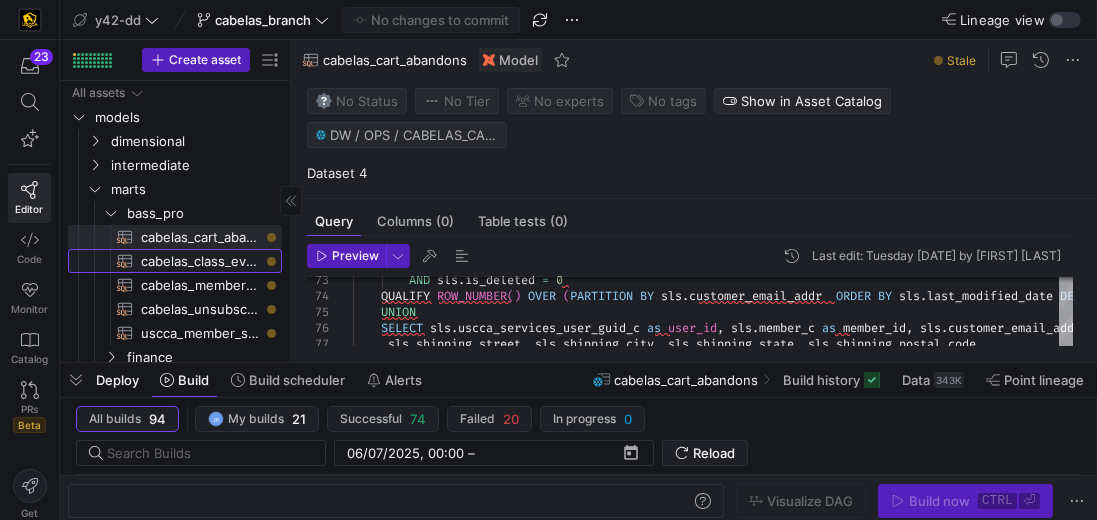 click on "cabelas_class_event_registrants​​​​​​​​​​" 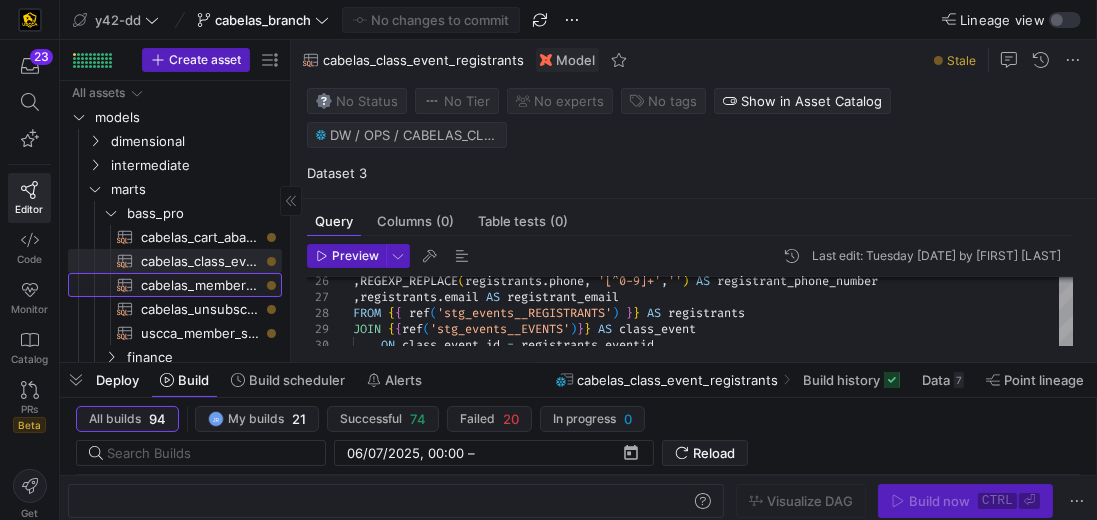 click on "cabelas_membership_purchase​​​​​​​​​​" 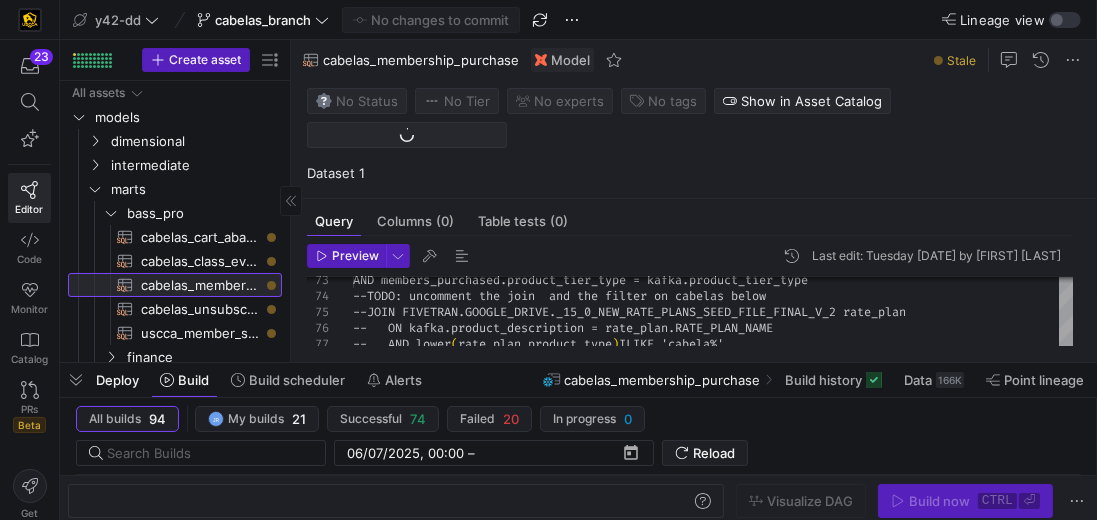 click on "cabelas_membership_purchase​​​​​​​​​​" 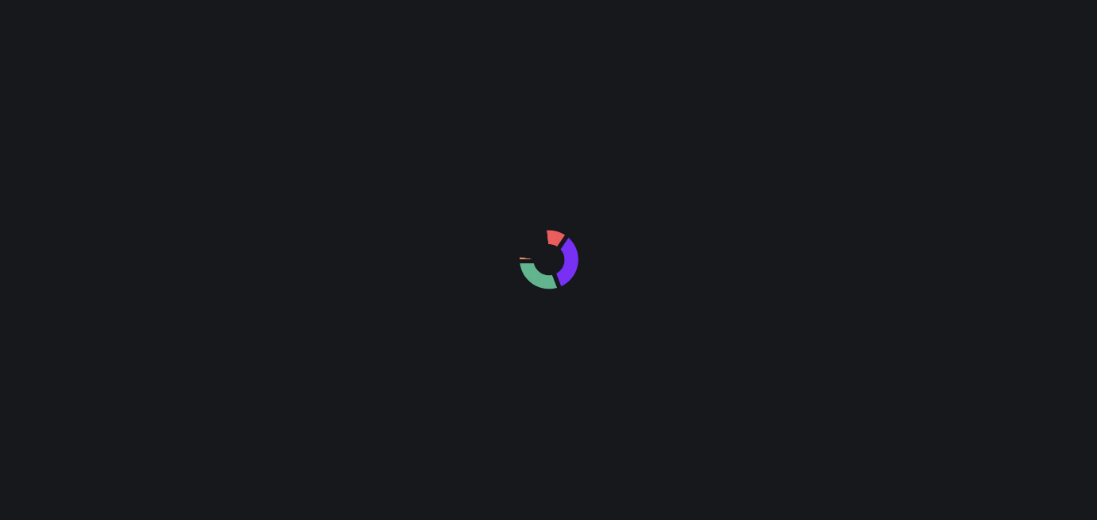 scroll, scrollTop: 0, scrollLeft: 0, axis: both 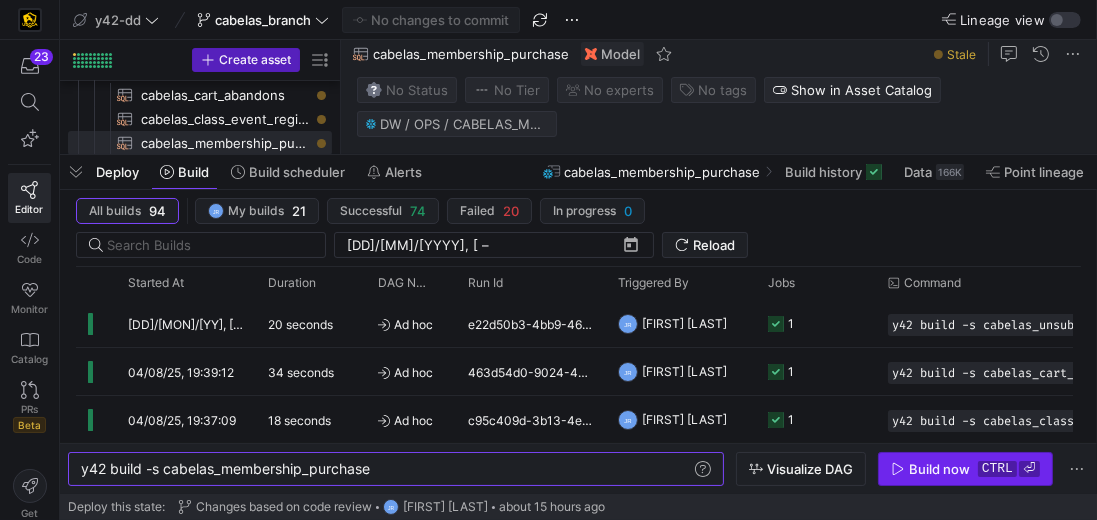 click on "Build now" at bounding box center [939, 469] 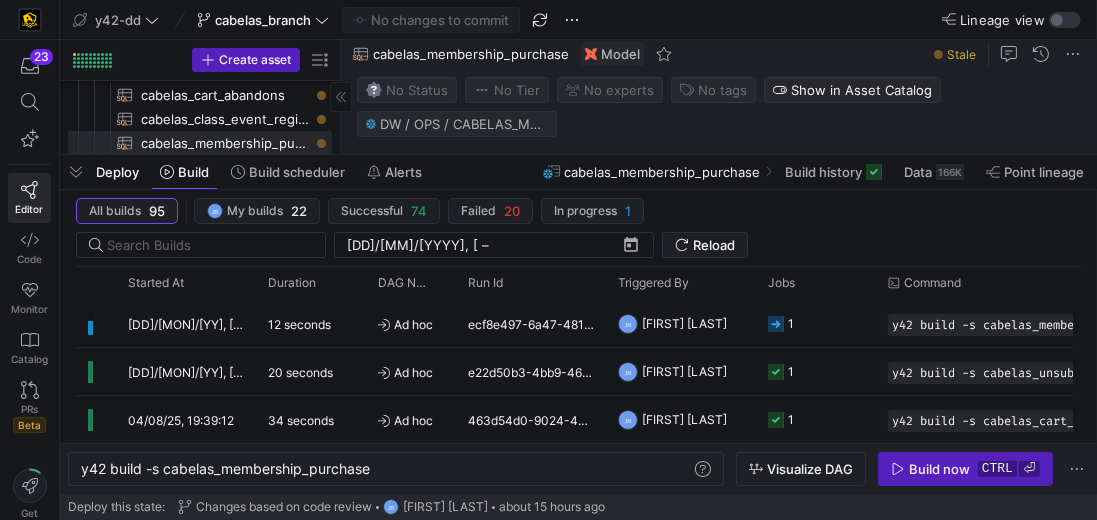 scroll, scrollTop: 101, scrollLeft: 0, axis: vertical 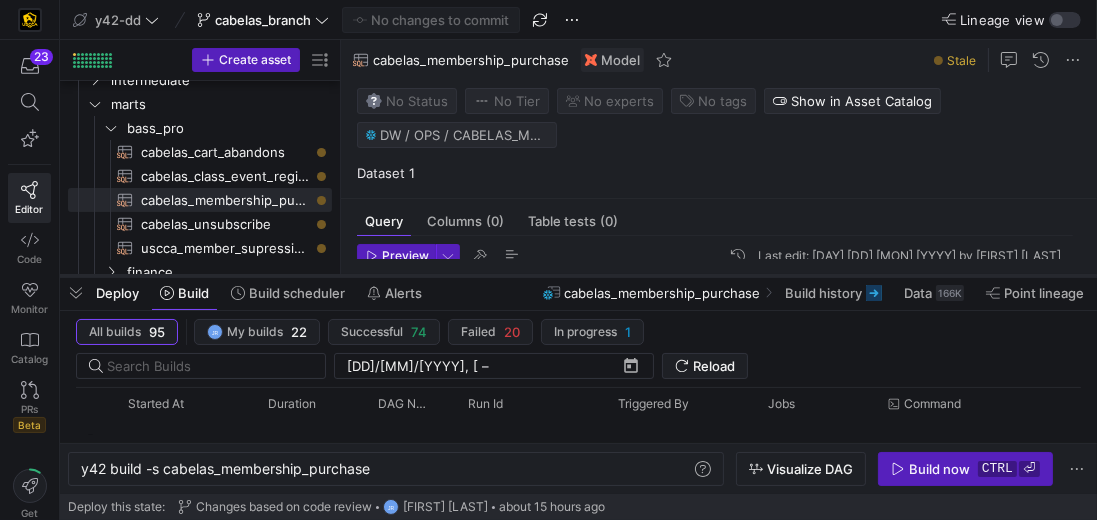 drag, startPoint x: 211, startPoint y: 156, endPoint x: 254, endPoint y: 277, distance: 128.41339 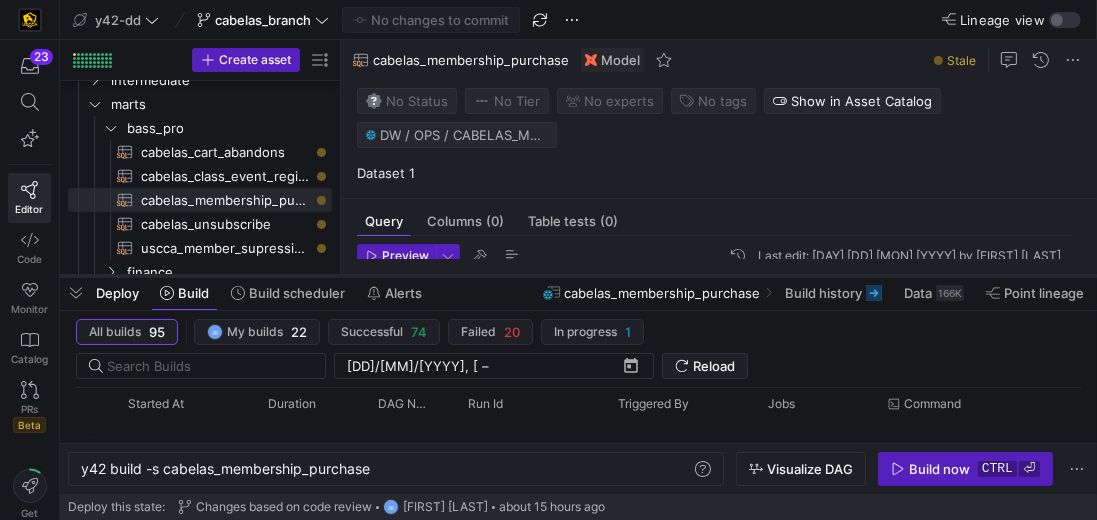 click 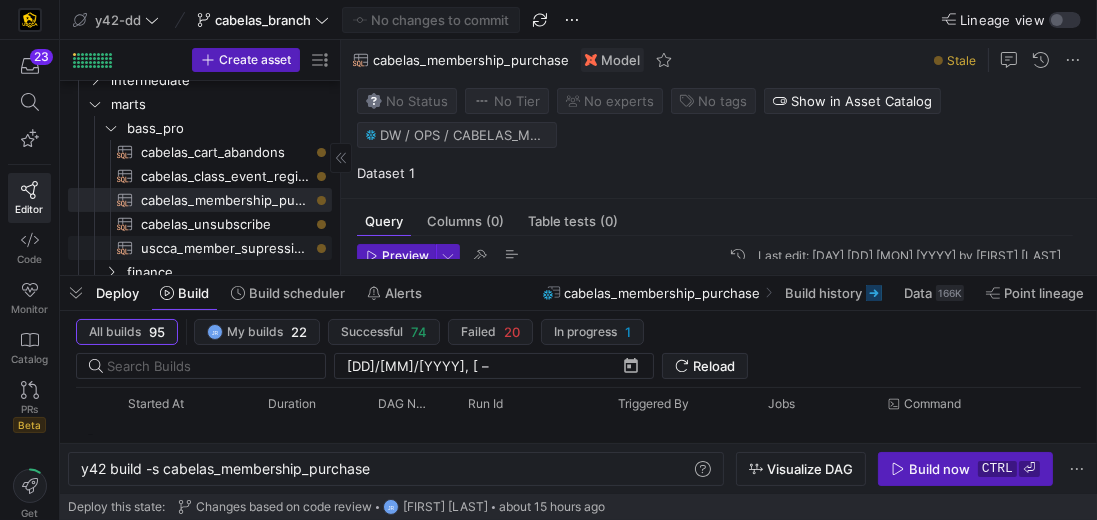 scroll, scrollTop: 116, scrollLeft: 0, axis: vertical 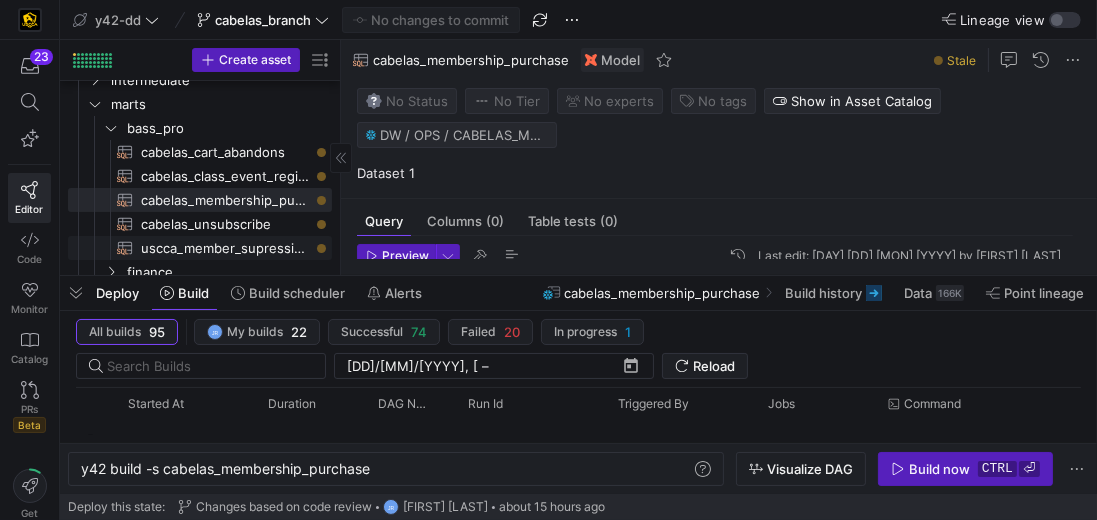 click on "uscca_member_supression​​​​​​​​​​" 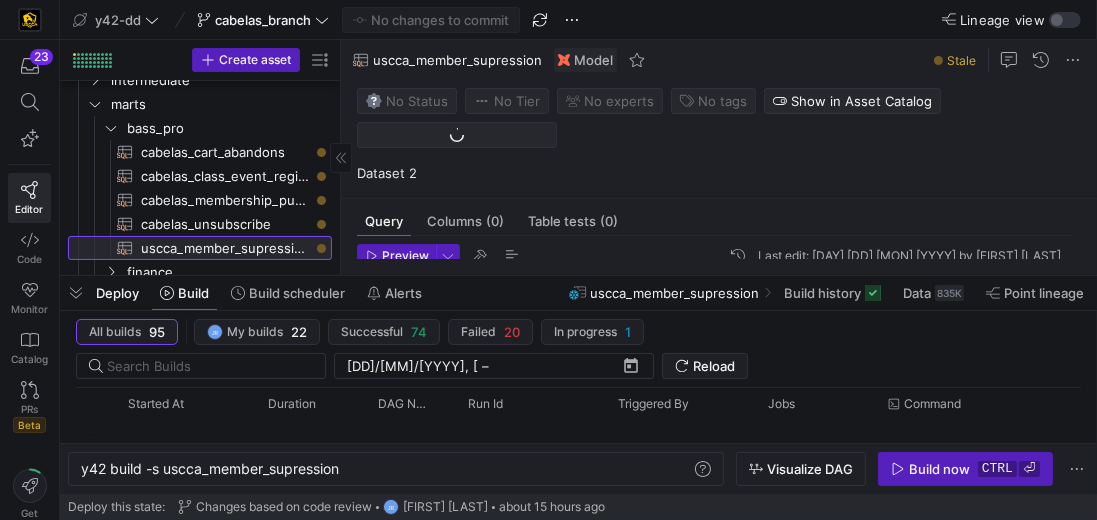 scroll, scrollTop: 0, scrollLeft: 260, axis: horizontal 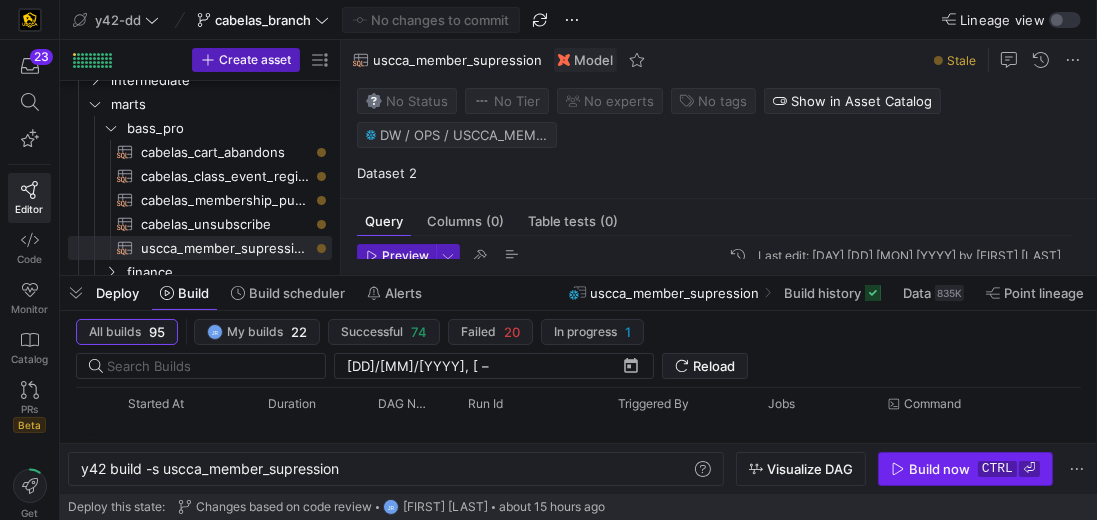 click on "Build now" at bounding box center [939, 469] 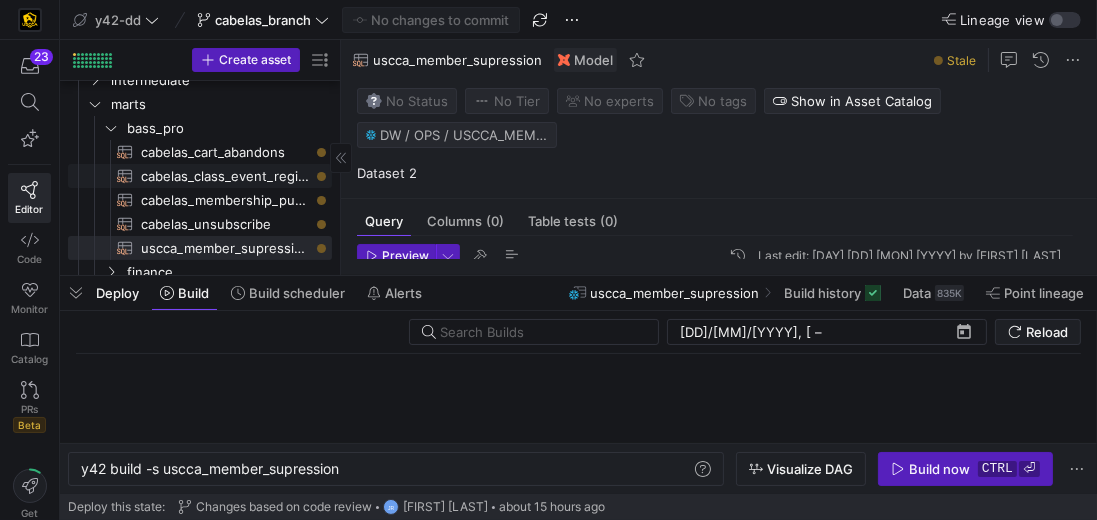 click on "cabelas_class_event_registrants​​​​​​​​​​" 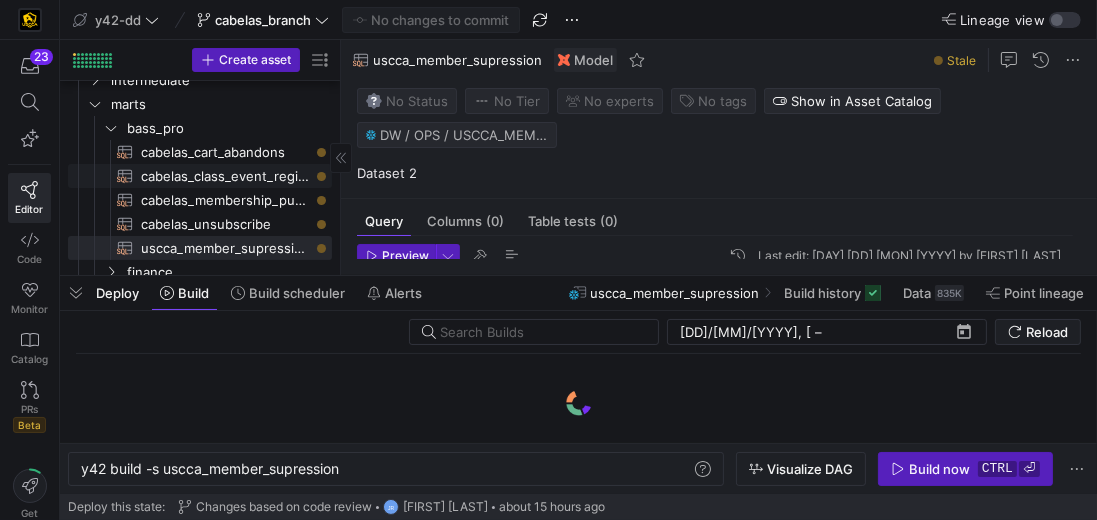 type on "-- File Name: cabelas_class_event_registrants.sql
-- Created By: Jess Rabida
-- Last Modified: 2025-06-20
-- Materialization: view
-- Notes:
{{config(materialized='view') }}
SELECT" 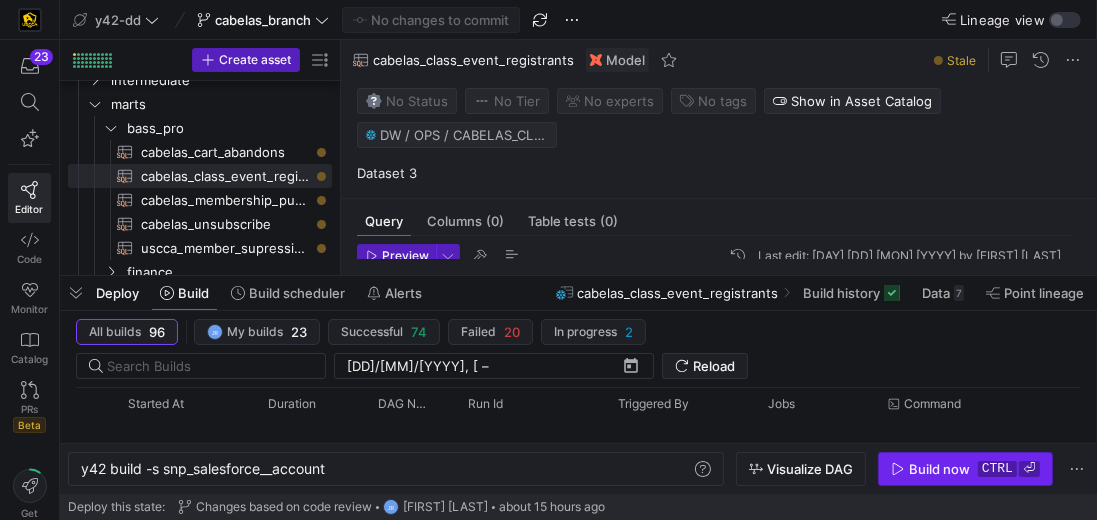 click at bounding box center (965, 469) 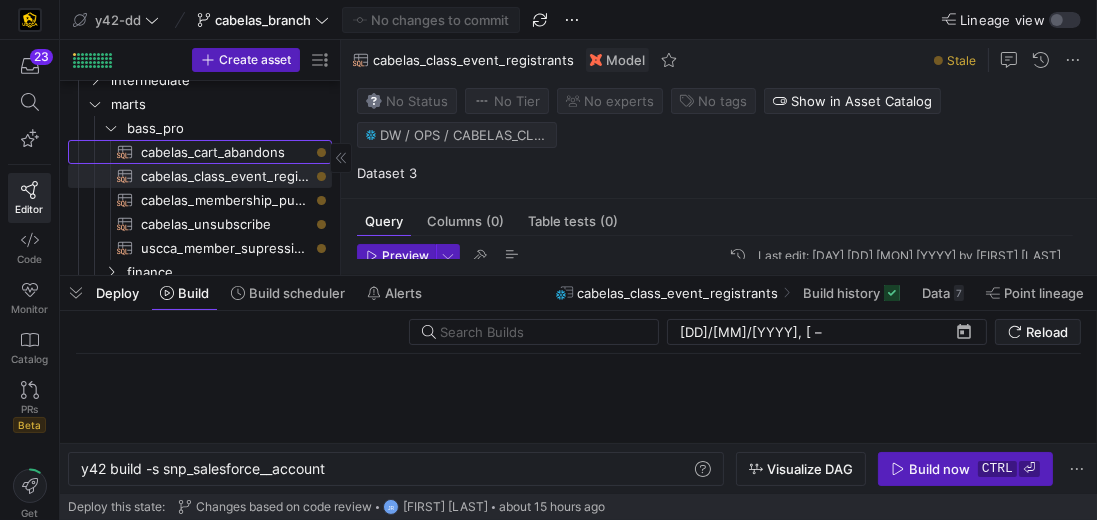 click on "cabelas_cart_abandons​​​​​​​​​​" 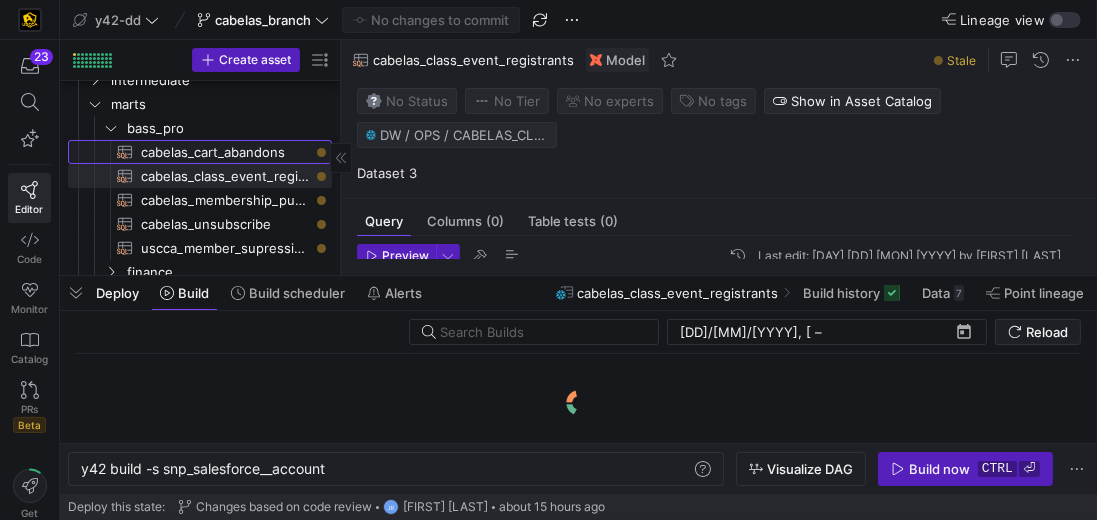 type on "-- File Name: cabelas_cart_abandons.sql
-- Created By: Jess Rabida
-- Last Modified: 2025-07-18
-- Materialization: View
-- Notes: The pupose of this dataset is to provide Cabela's with customers who have started the checkout process, but then abandon their cart.
/*
Per Max, include an 8 day delay:
For Cabela's Shield cart abandoners, we will be managing the "cart abandonment" email/SMS journey on our end. Therefore, if possible, we don't want to send that lead to BPS until the" 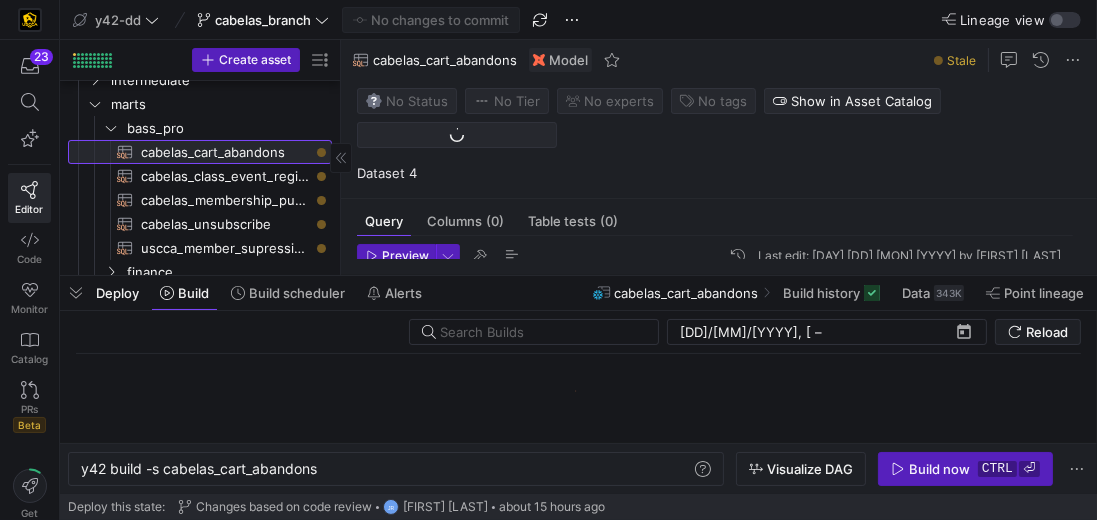 scroll, scrollTop: 0, scrollLeft: 237, axis: horizontal 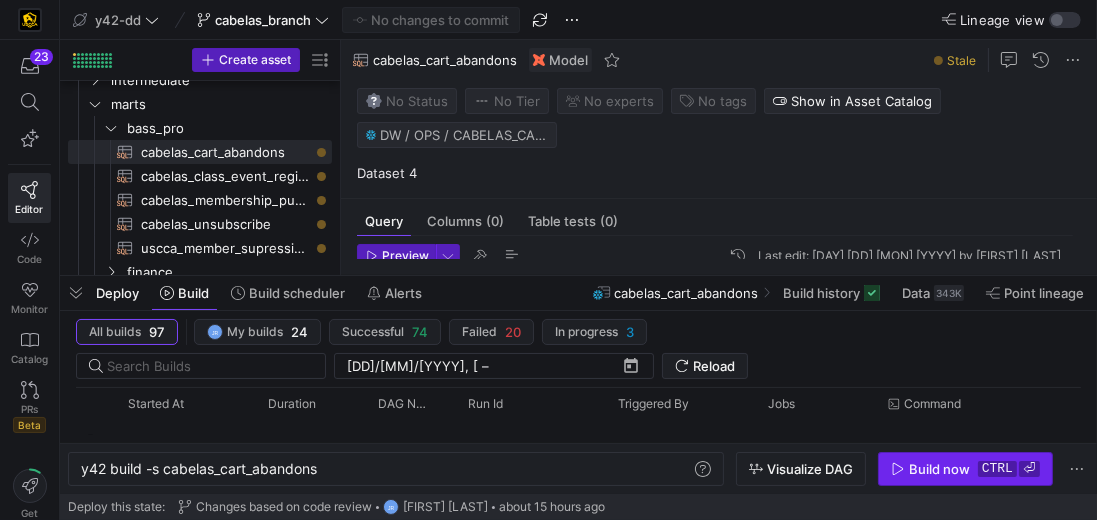 click on "Build now" at bounding box center (939, 469) 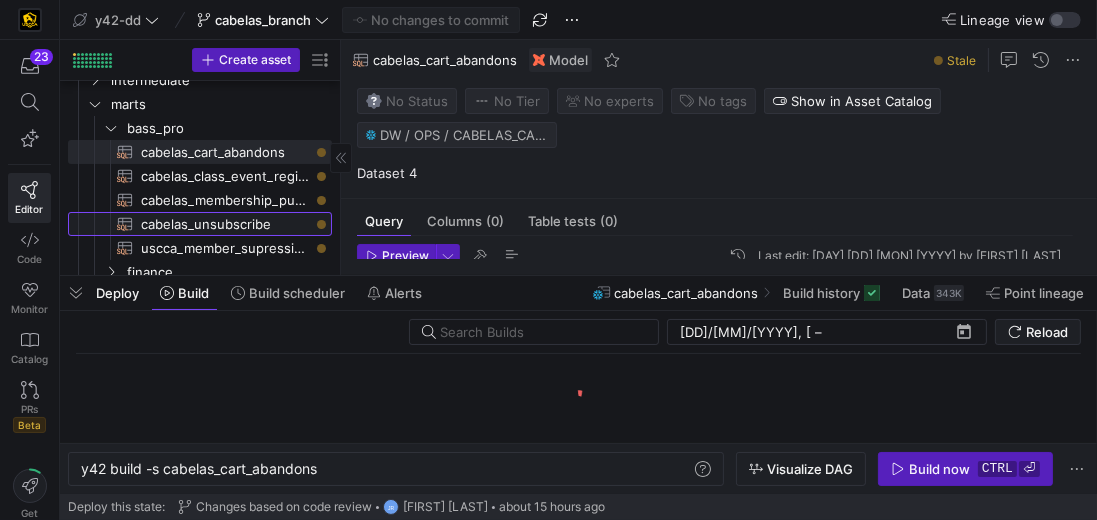 click on "cabelas_unsubscribe​​​​​​​​​​" 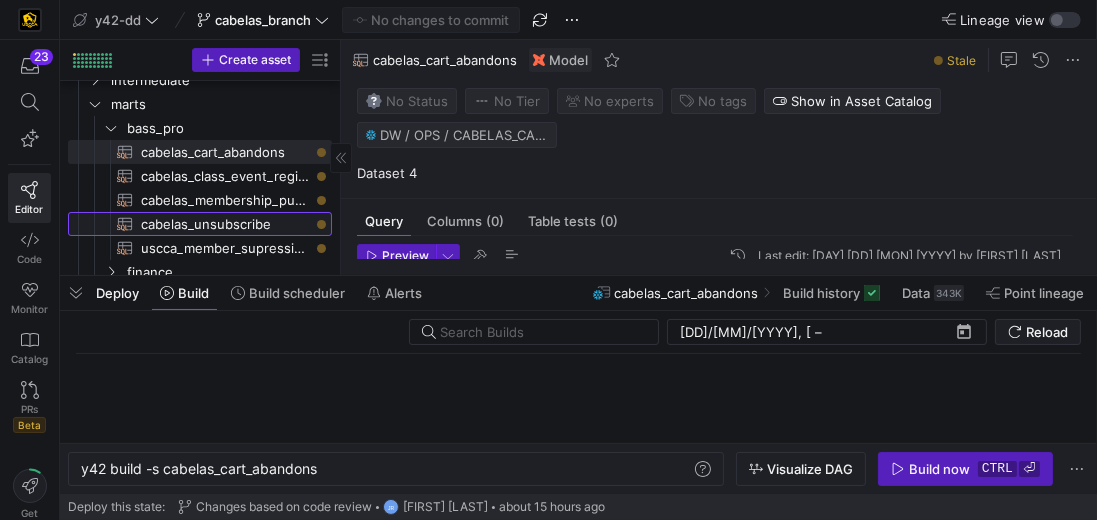 type on "y42 build -s cabelas_unsubscribe" 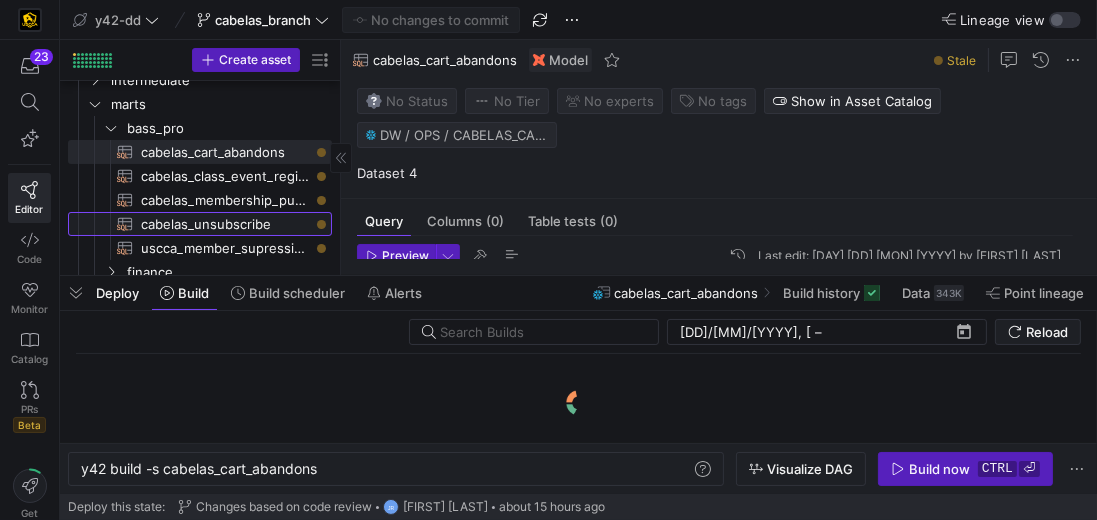 type on "-- File Name: cabelas_unsubscribe.sql
-- Created By: Jess Rabida
-- Last Modified: 2025-07-18
-- Materialization: view
-- Notes: The pupose of this dataset is to send Cabela's the customers who have unsubscribed to their emails for the following:
--              Opt In | Cabela's Perks and Offers and Opt In | Cabela's Training and Events
/* It is recommended that we send the complete dataset for subscribe/unsubscribed and let Cabel's filter out sort the recrods they need since users comm" 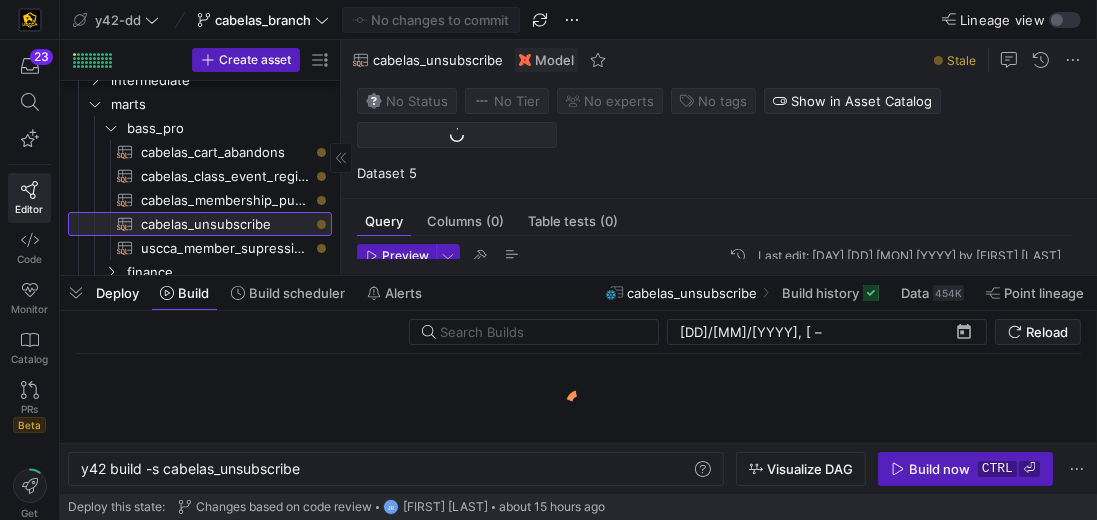 scroll, scrollTop: 0, scrollLeft: 220, axis: horizontal 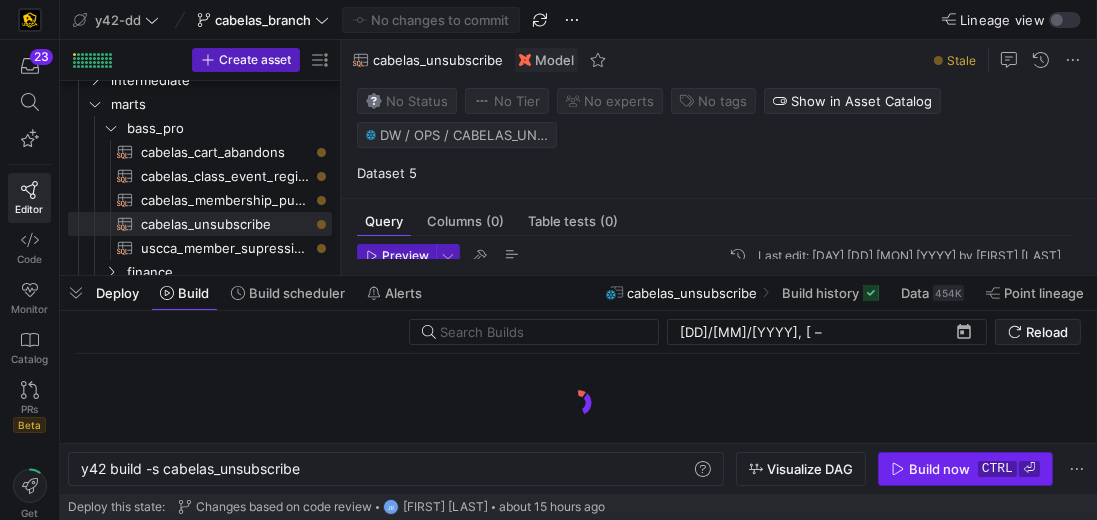 click on "Build now" at bounding box center (939, 469) 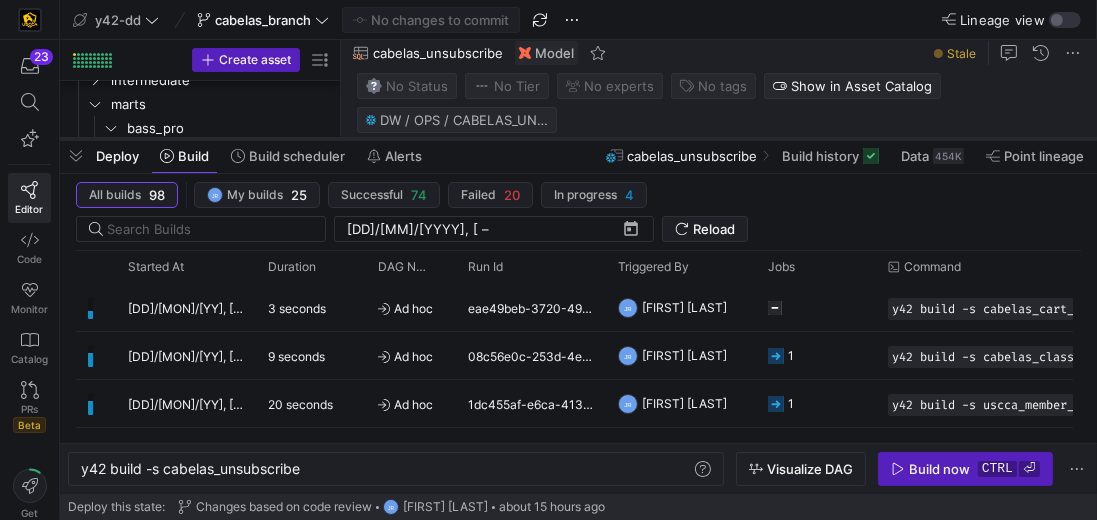 drag, startPoint x: 575, startPoint y: 278, endPoint x: 572, endPoint y: 141, distance: 137.03284 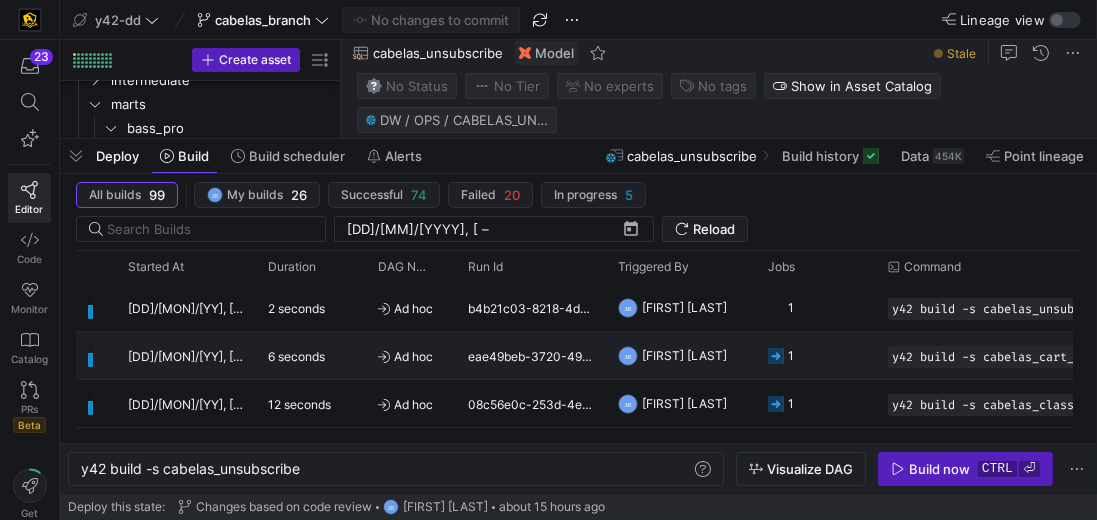 scroll, scrollTop: 156, scrollLeft: 0, axis: vertical 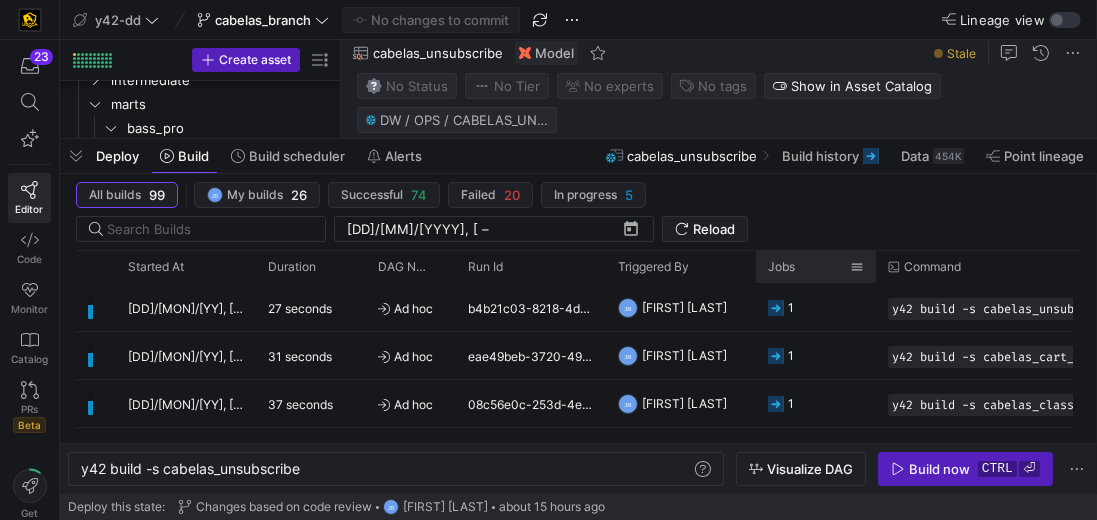 drag, startPoint x: 873, startPoint y: 260, endPoint x: 805, endPoint y: 264, distance: 68.117546 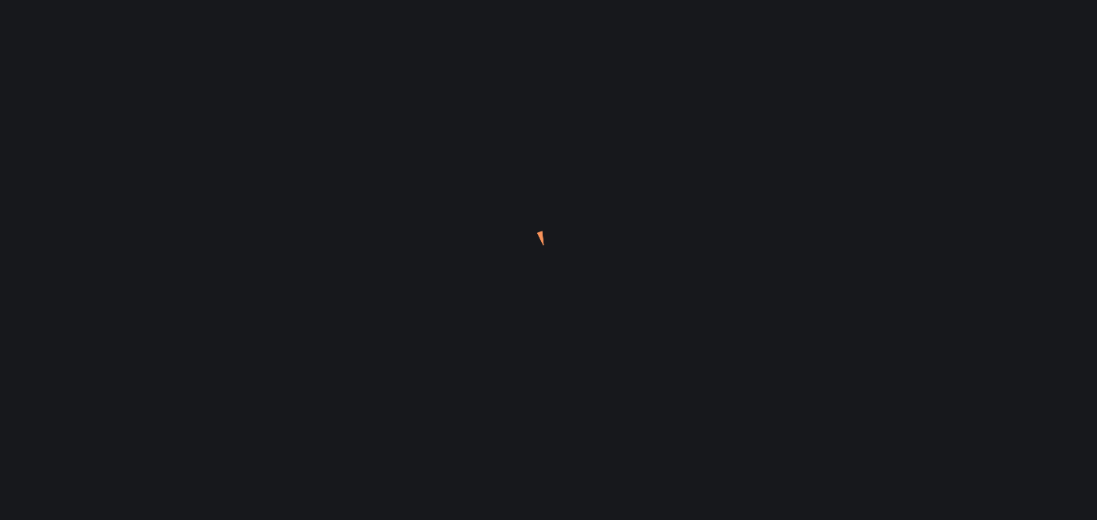 scroll, scrollTop: 0, scrollLeft: 0, axis: both 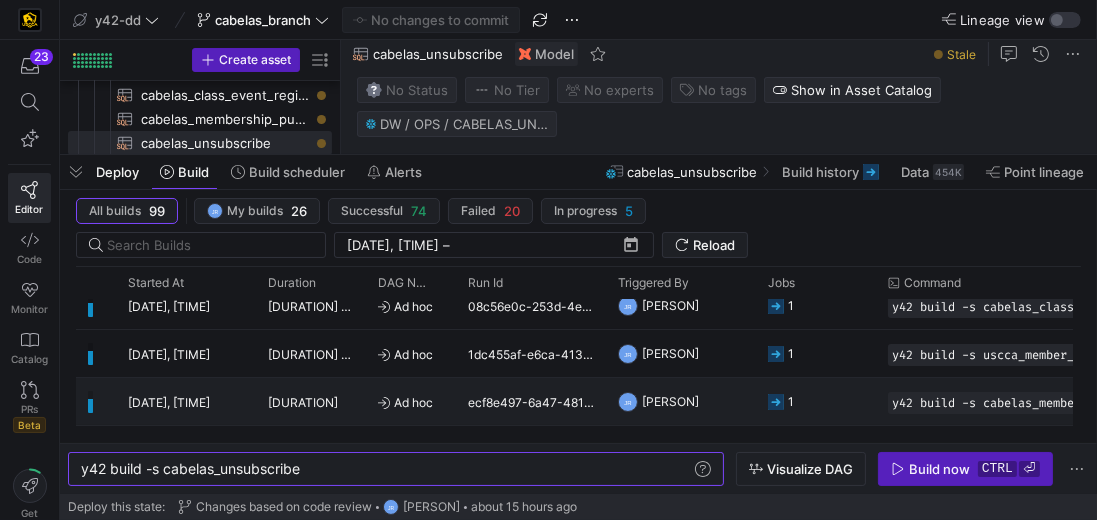 click on "Ad hoc" 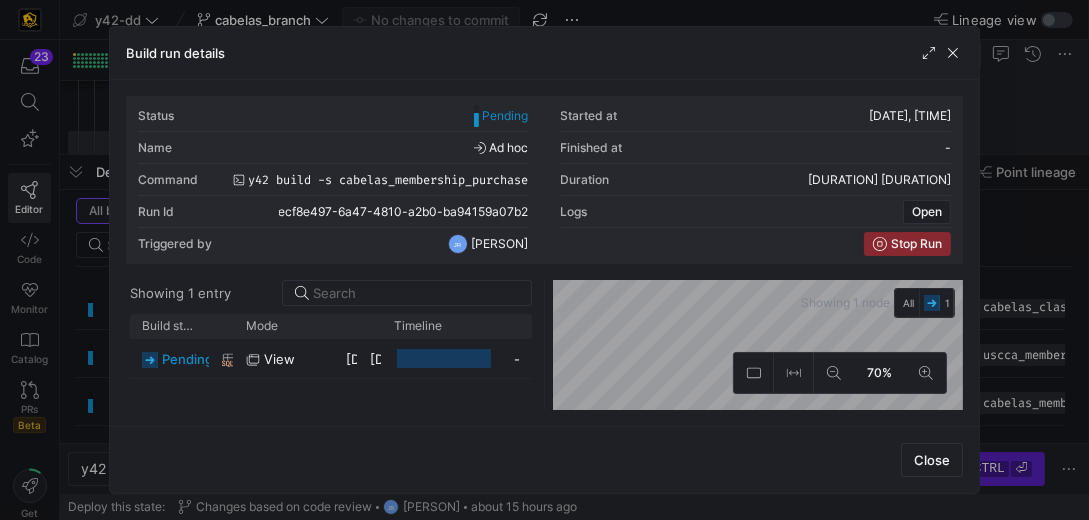 click on "Close" at bounding box center (544, 459) 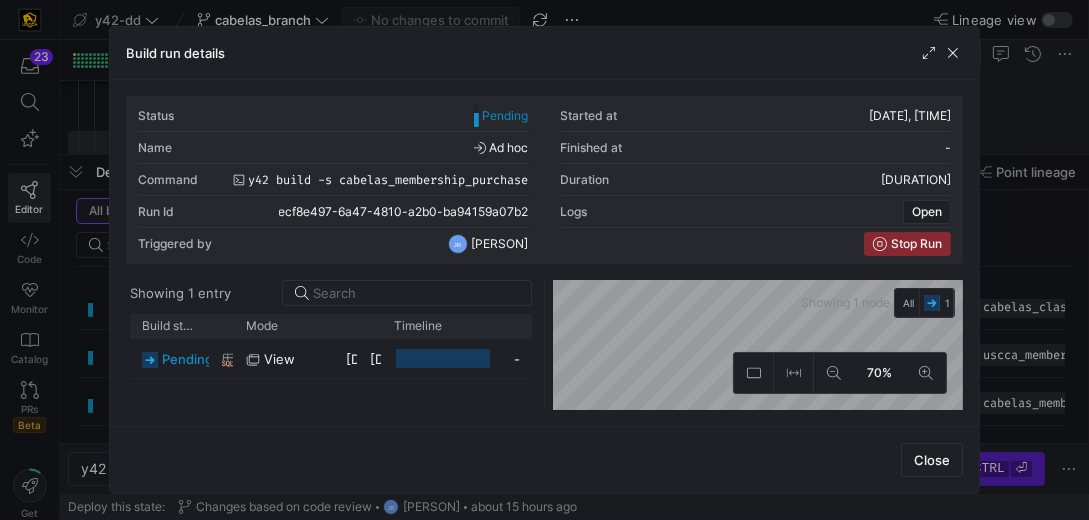 click on "Close" at bounding box center (544, 459) 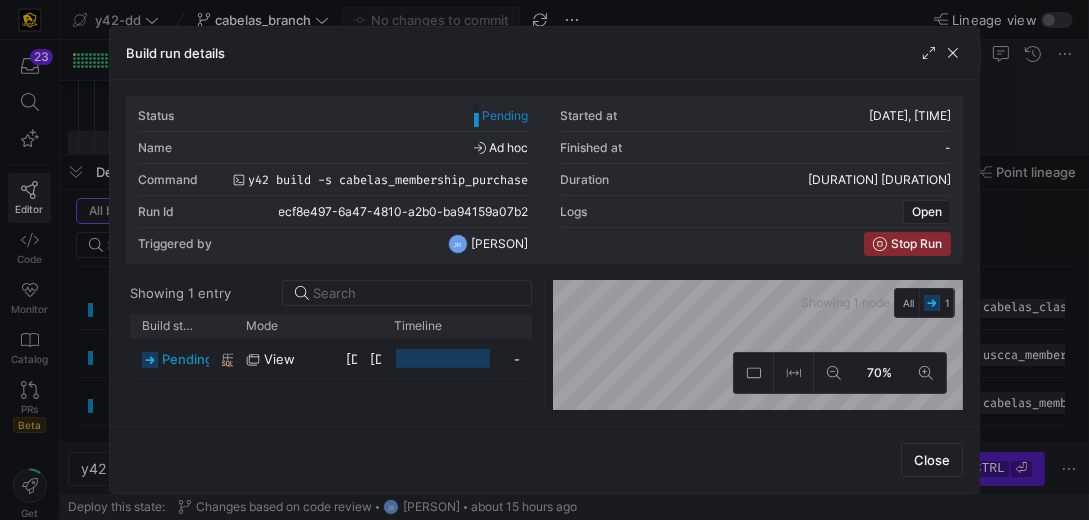 click on "Close" at bounding box center [544, 459] 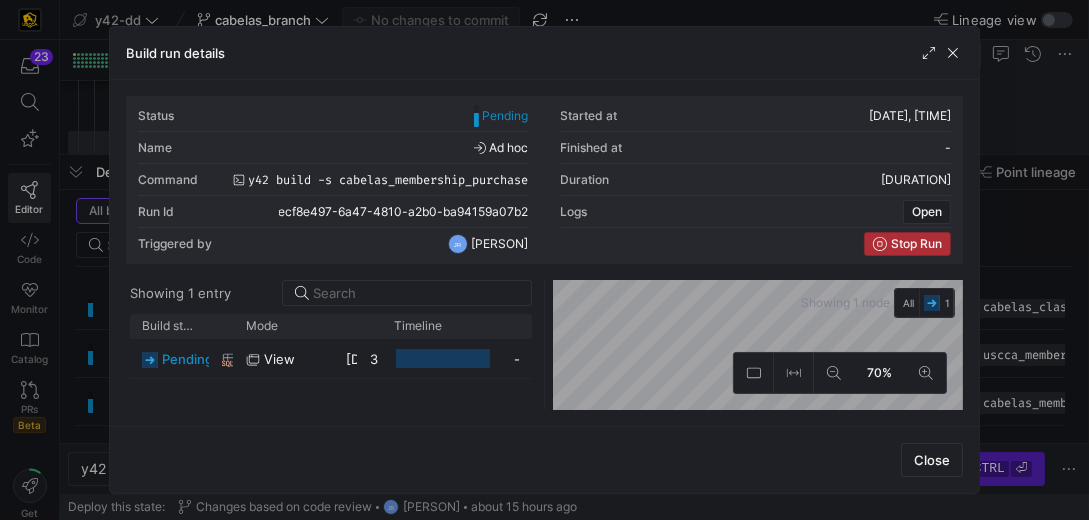 click on "Stop Run" at bounding box center [916, 244] 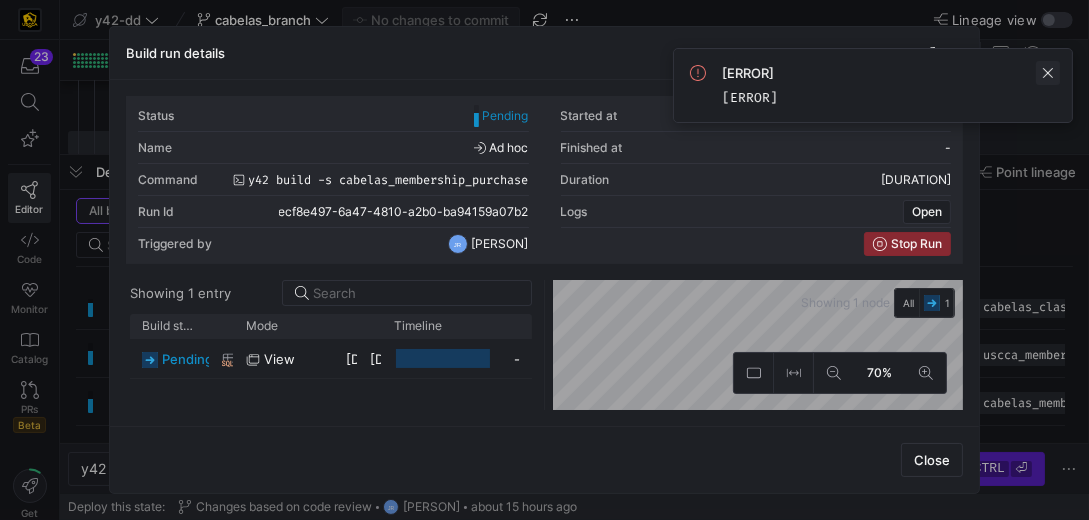 click 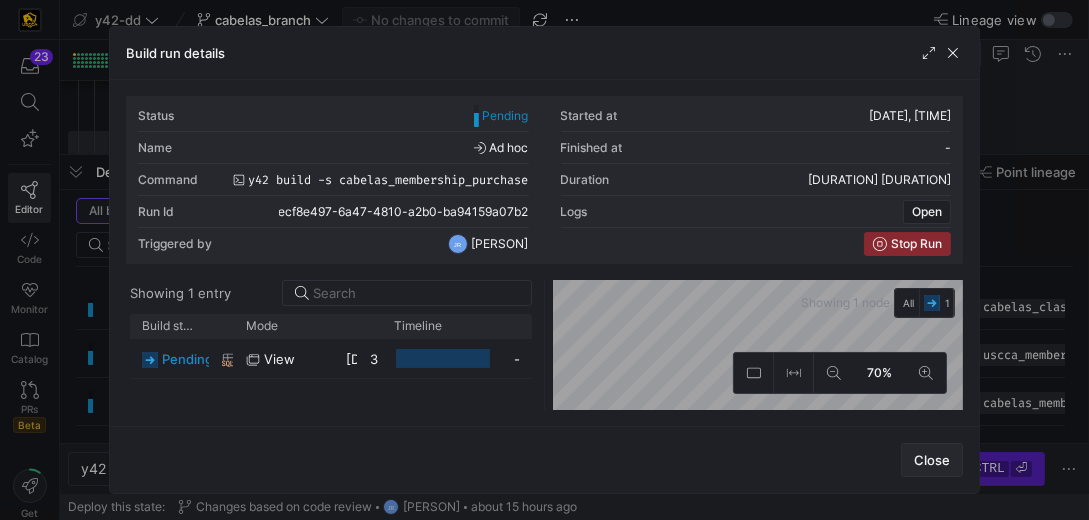 click on "Close" at bounding box center [932, 460] 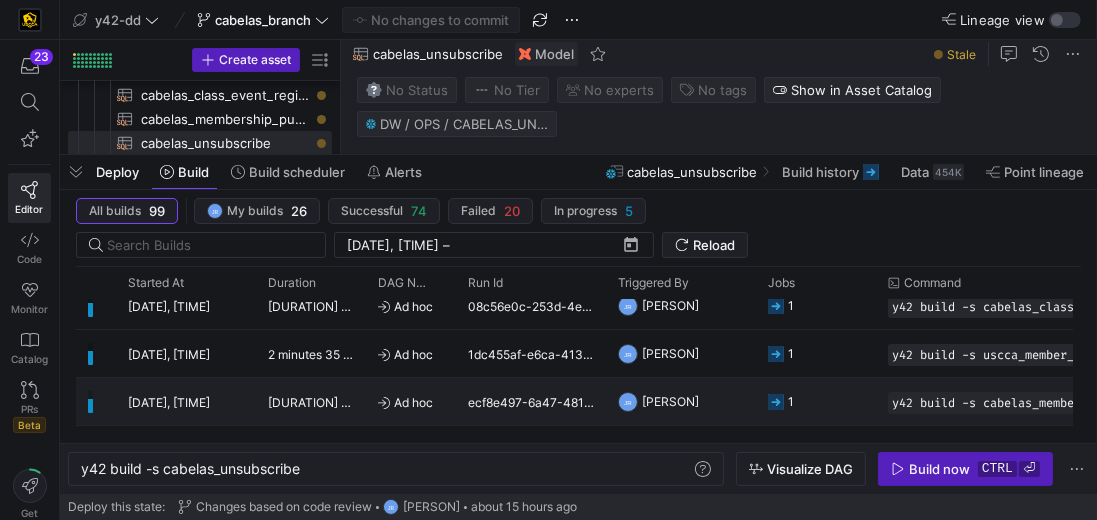 scroll, scrollTop: 0, scrollLeft: 0, axis: both 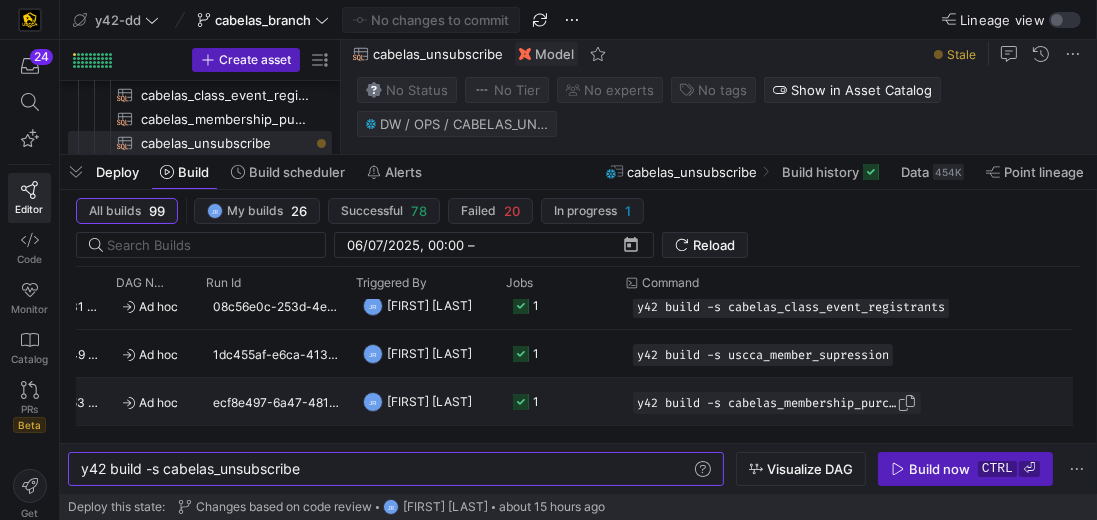 click on "y42 build -s cabelas_membership_purchase" 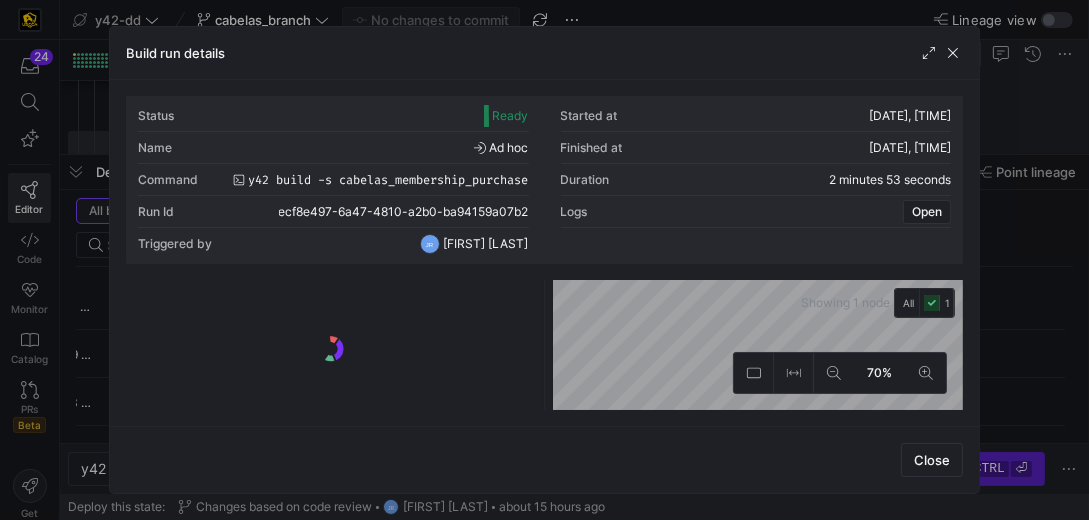 click on "Close" at bounding box center [544, 459] 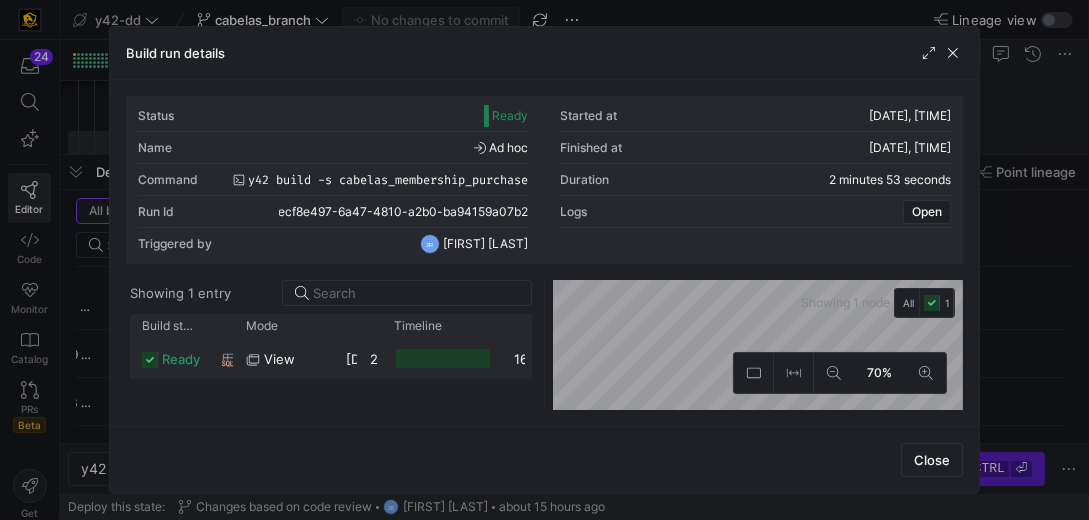 click 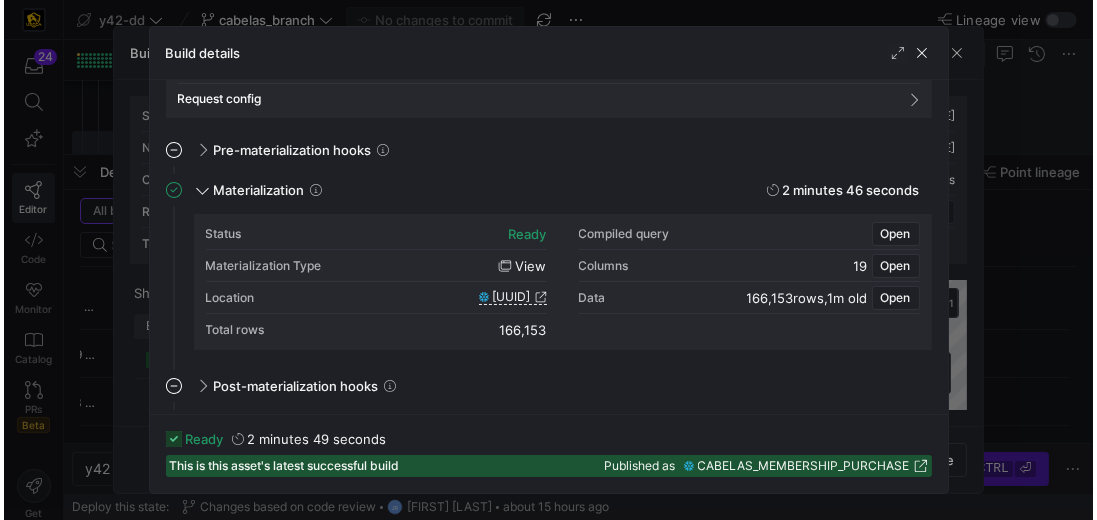scroll, scrollTop: 114, scrollLeft: 0, axis: vertical 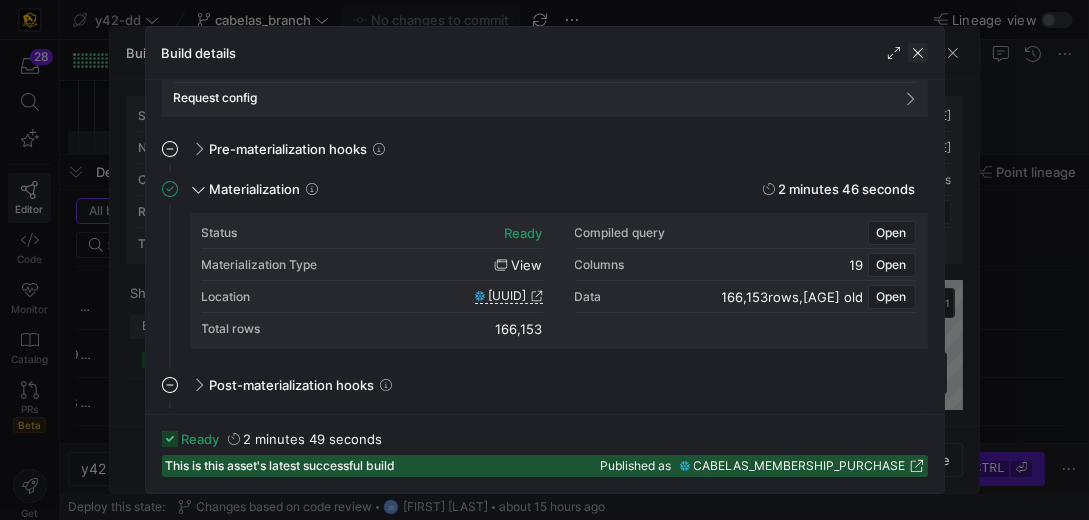 click 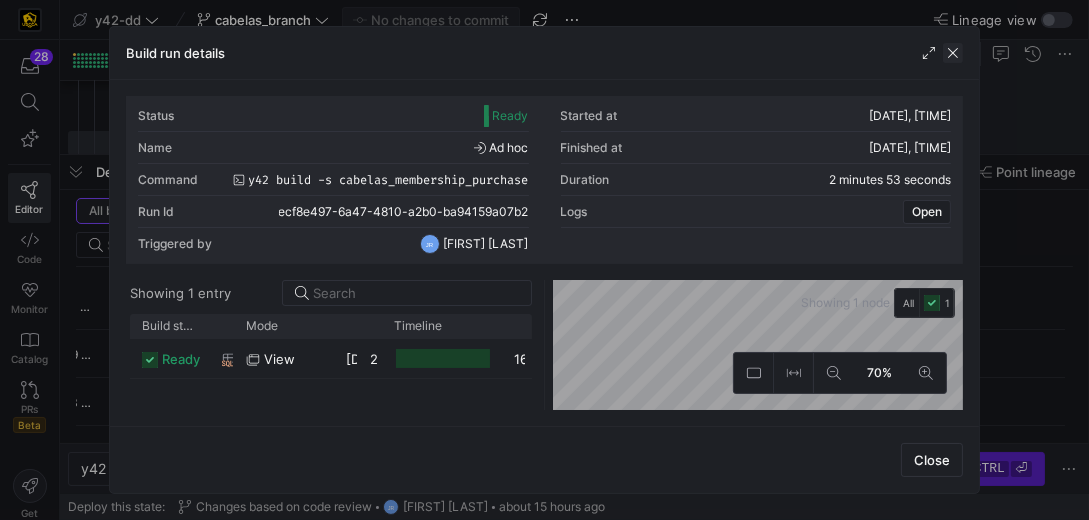 click 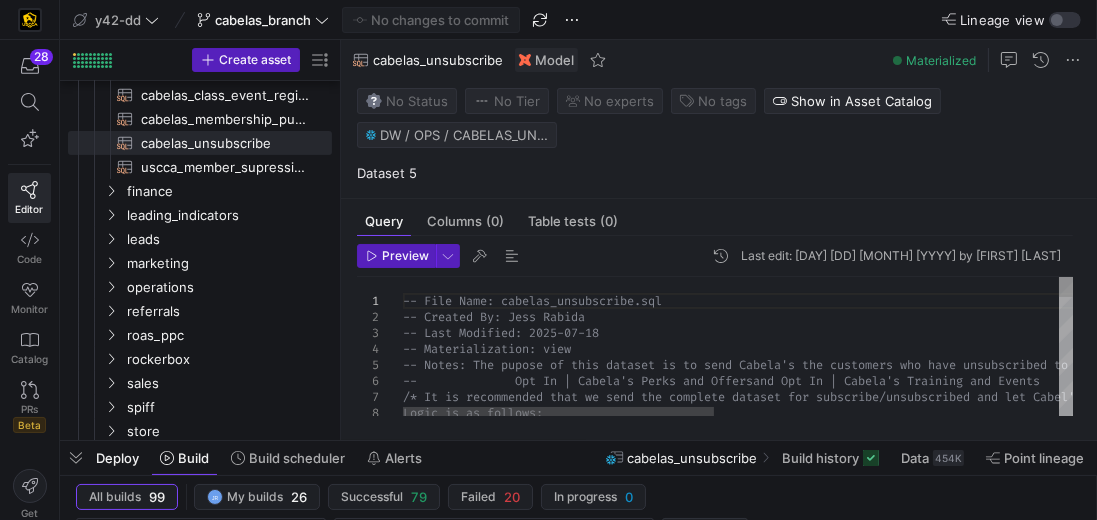 drag, startPoint x: 566, startPoint y: 154, endPoint x: 562, endPoint y: 434, distance: 280.02856 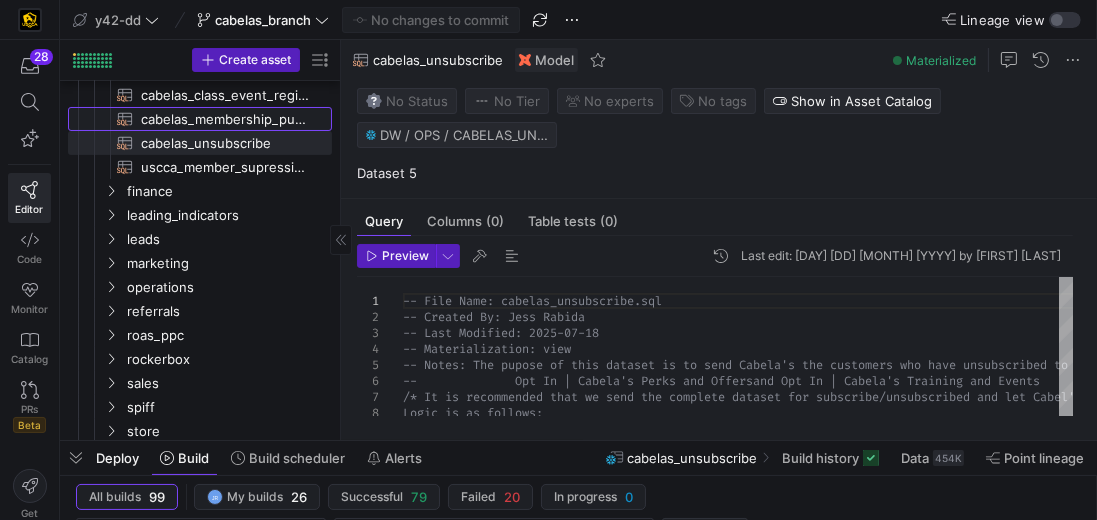 click on "cabelas_membership_purchase​​​​​​​​​​" 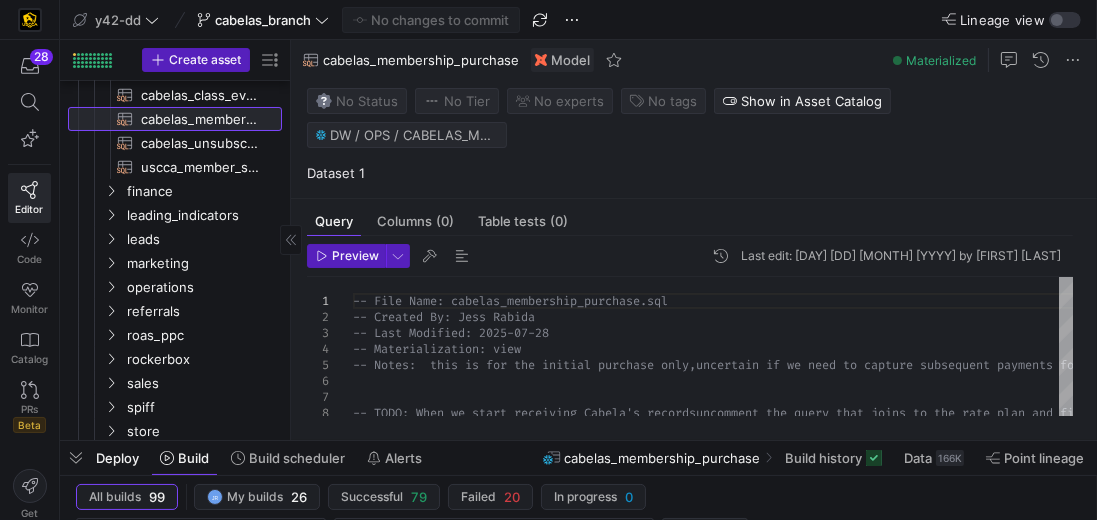 drag, startPoint x: 340, startPoint y: 212, endPoint x: 160, endPoint y: 191, distance: 181.22086 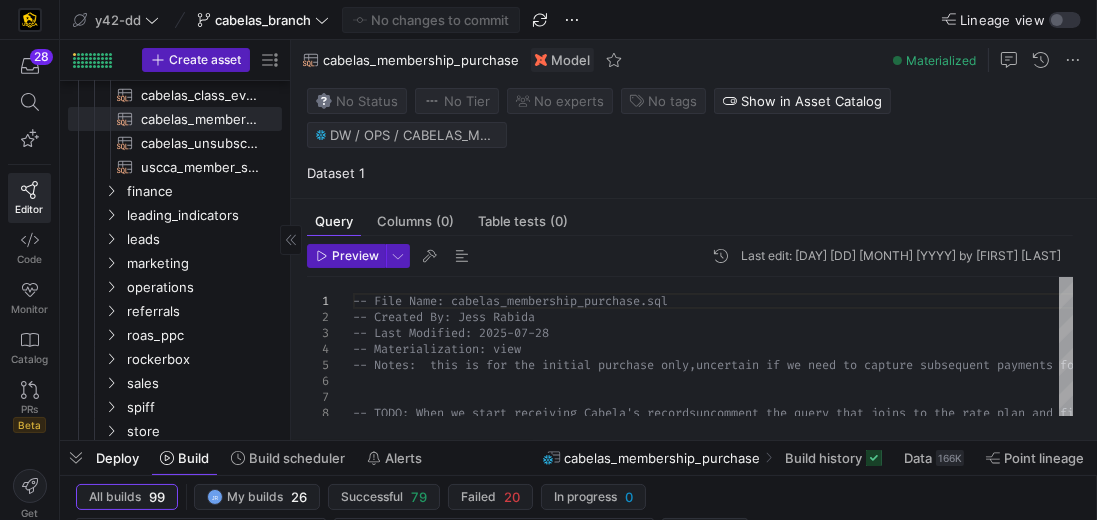 click on "Dataset 1" 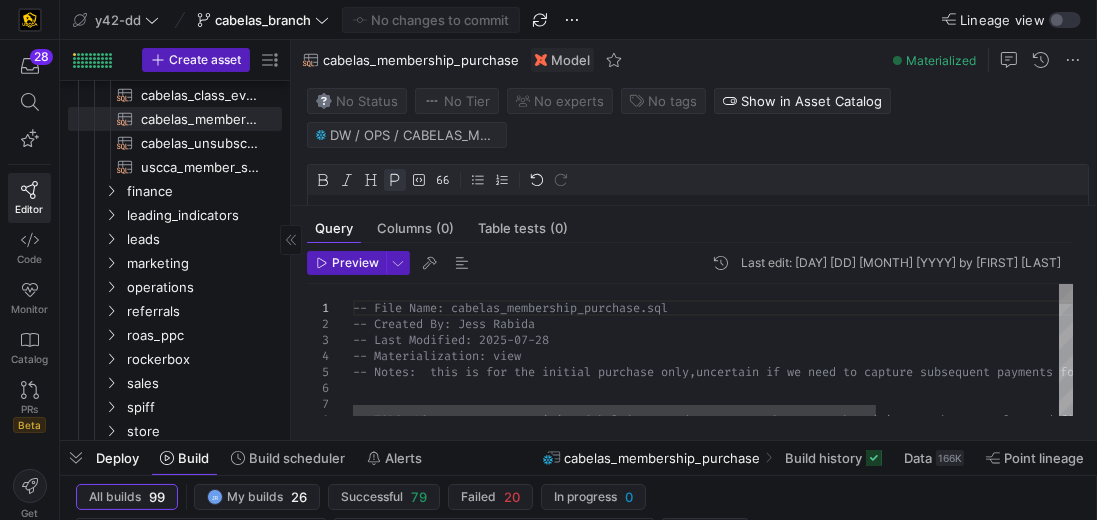 click on "-- File Name: cabelas_membership_purchase.sql -- Created By: Jess Rabida -- Last Modified: [DATE] -- Materialization: view -- Notes:  this is for the initial purchase only,  uncertain if we need to capture subsequent payment s for the active subscription -- TODO: When we start receiving Cabela's records  uncomment the query that joins to the rate_plan an d filter on Cabela's" at bounding box center (838, 978) 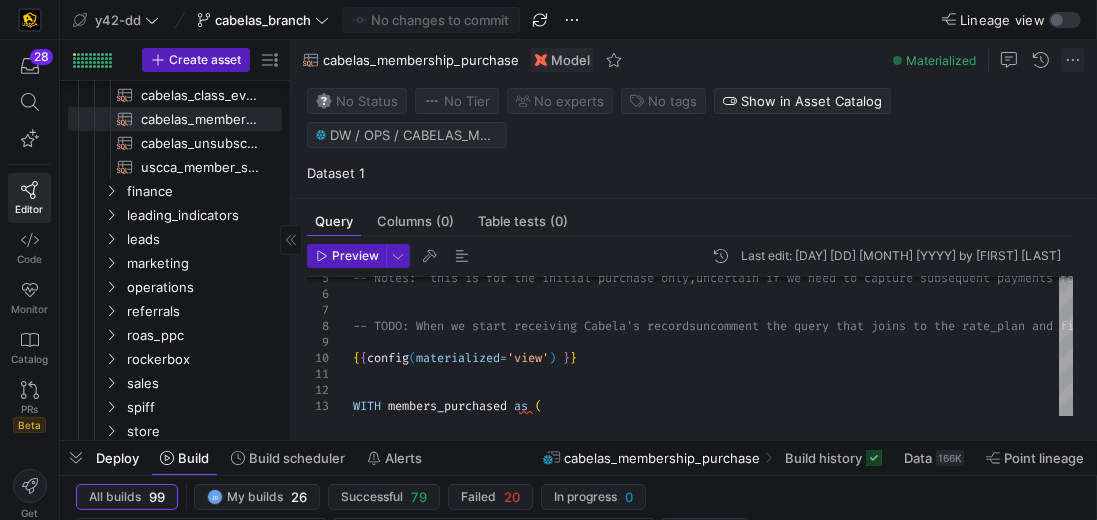 click 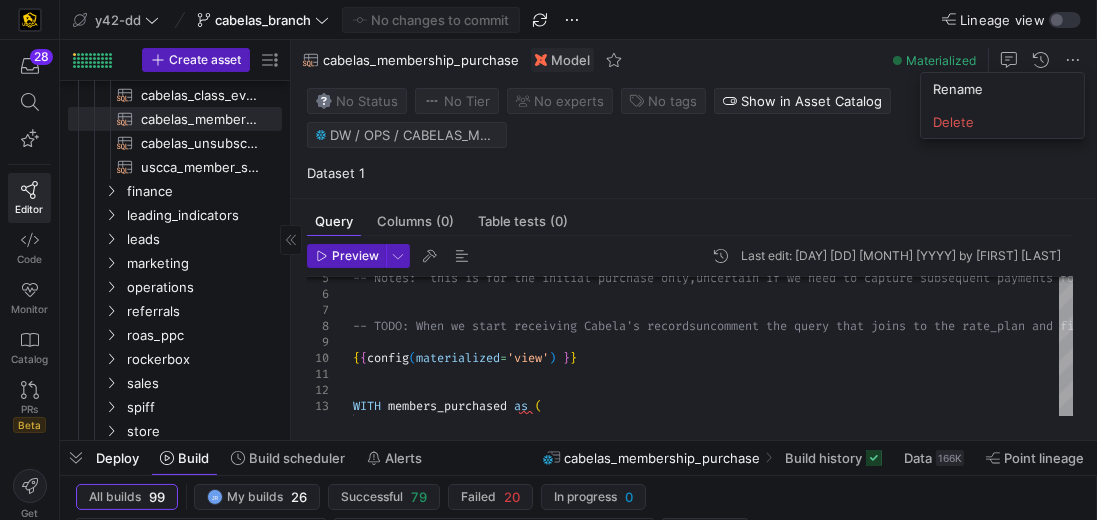 click at bounding box center (548, 260) 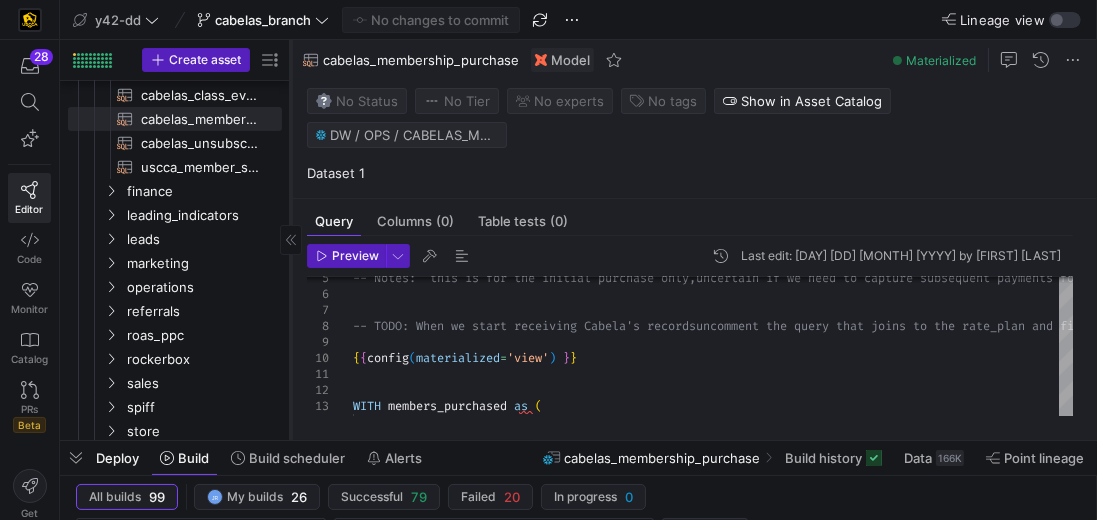 click 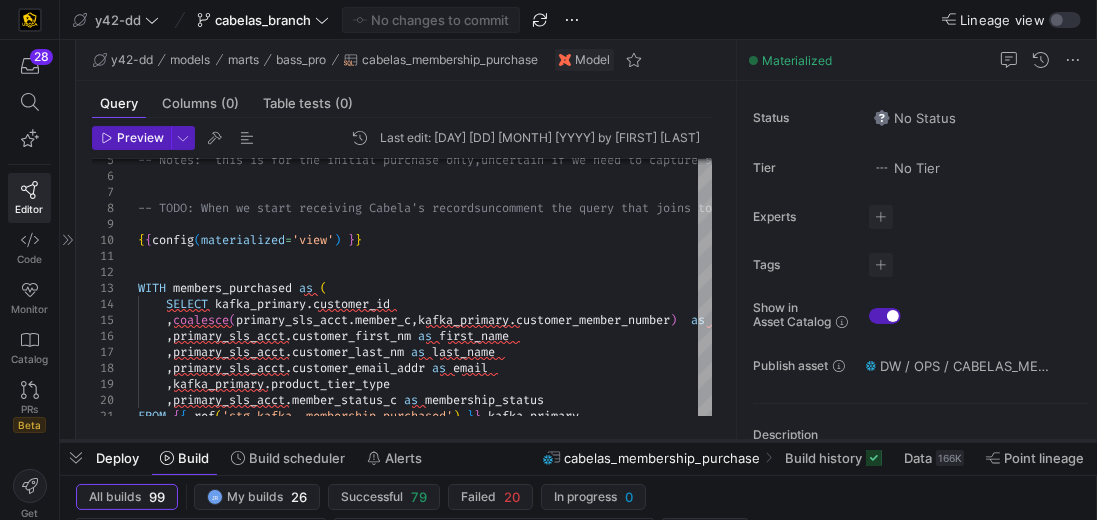 click 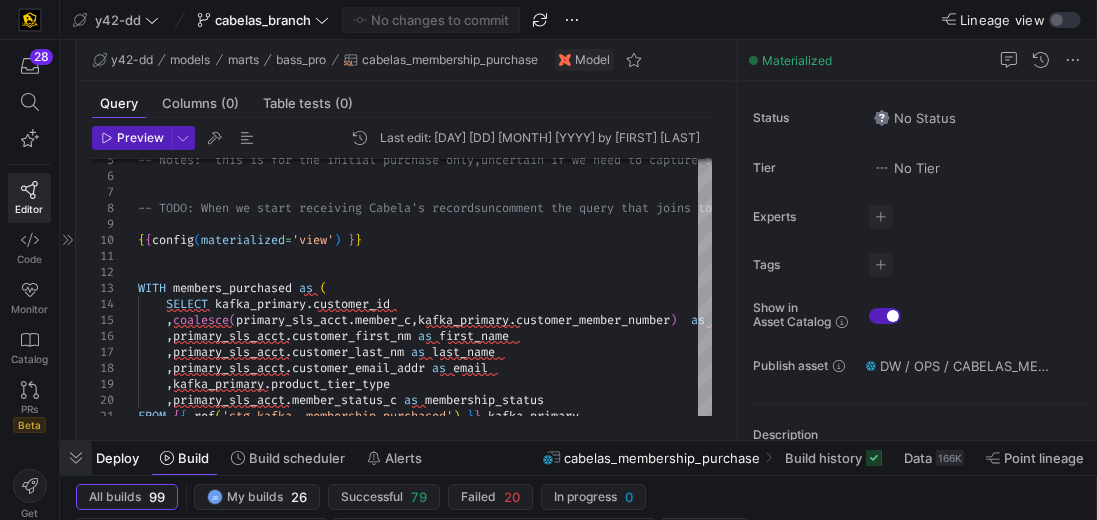 click 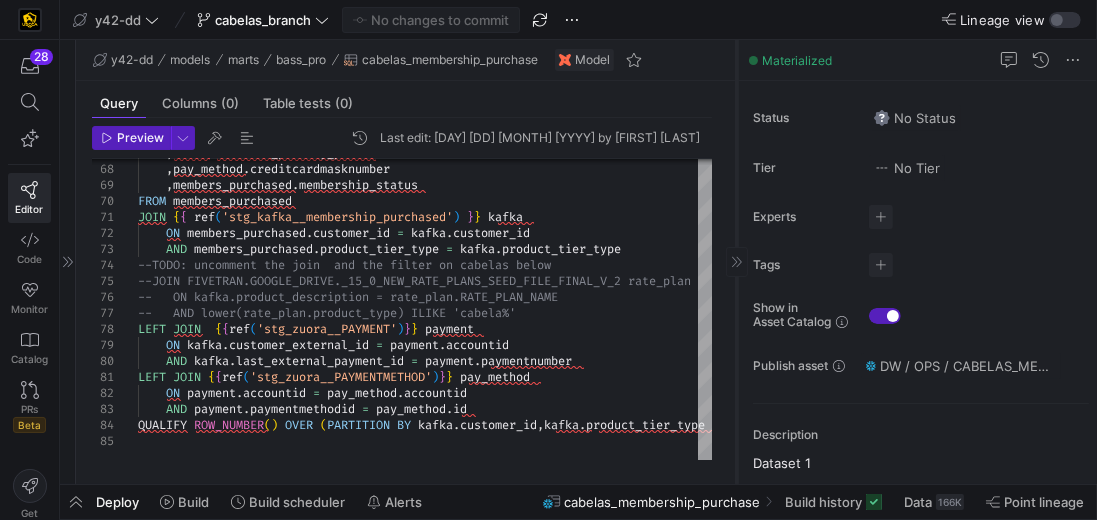 click 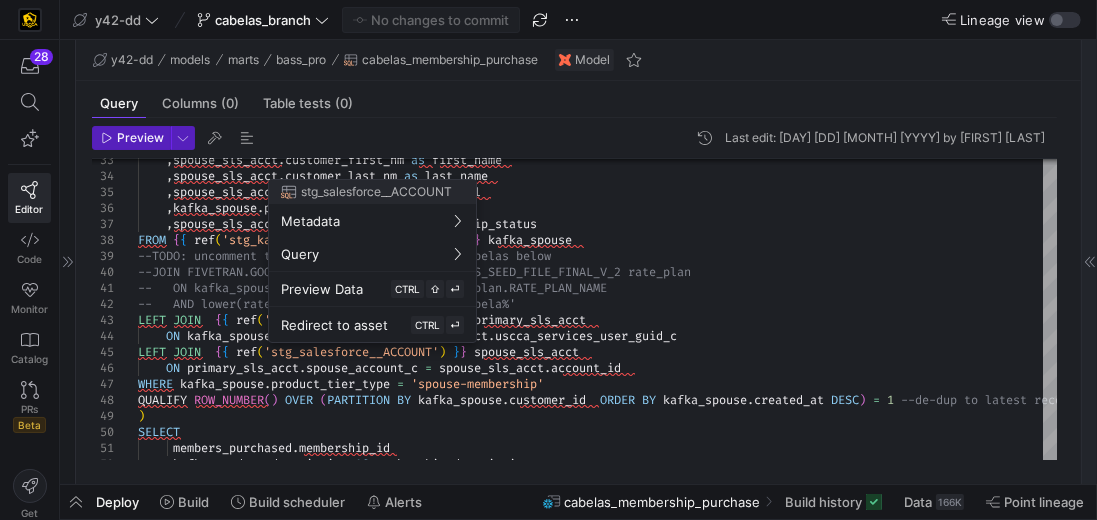 click at bounding box center (548, 260) 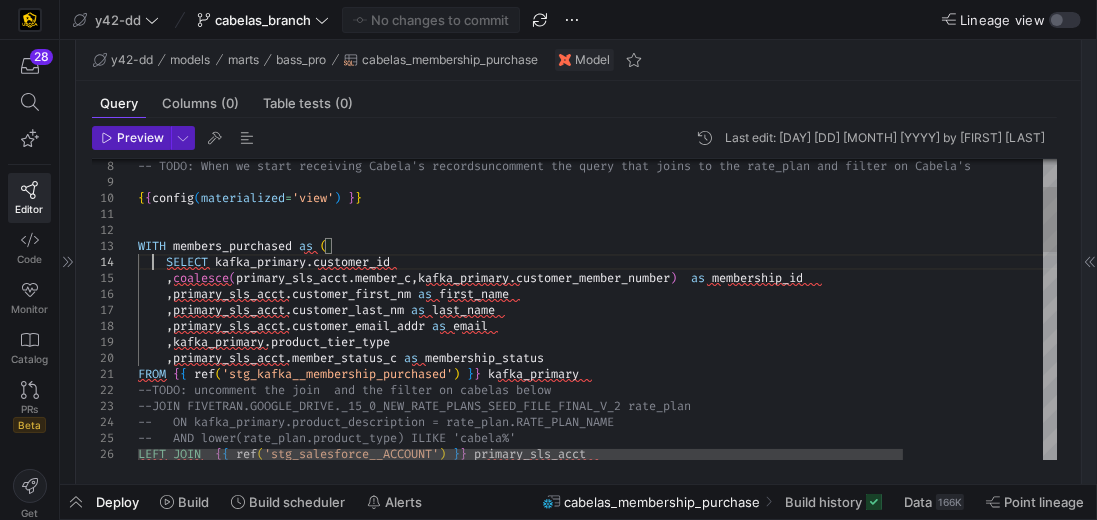 scroll, scrollTop: 0, scrollLeft: 186, axis: horizontal 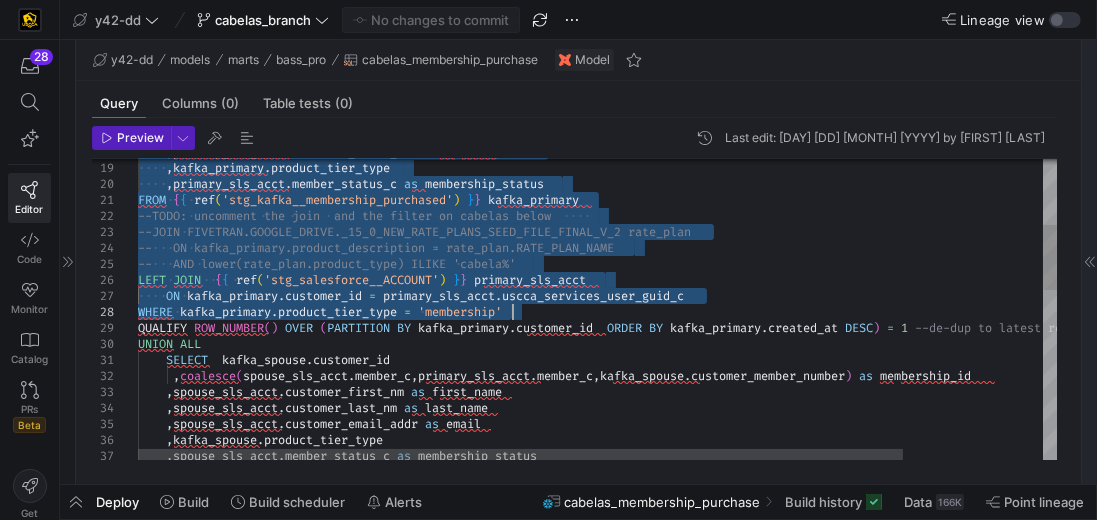 click on "LEFT  JOIN   { {  ref ( 'stg_salesforce__ACCOUNT' )  } }  primary_sls_acct --   ON kafka_primary.product_description  =  rate_p lan.RATE_PLAN_NAME --   AND lower(rate_plan.product_type) ILIKE 'cabe la%' --TODO: uncomment the join  and the filter on cabe las below     --JOIN FIVETRAN.GOOGLE_DRIVE._15_0_NEW_RATE_PLANS_ SEED_FILE_FINAL_V_2 rate_plan     , primary_sls_acct . member_status_c  as  membership_status FROM  { {  ref ( 'stg_kafka__membership_purchased' )  } }  kafka_primary     , primary_sls_acct . customer_email_addr  as  email           , kafka_primary . product_tier_type   ON  kafka_primary . customer_id  =  primary_sls_acct . uscca_services_user_guid_c WHERE  kafka_primary . product_tier_type  =  'membership' QUALIFY  ROW_NUMBER ( )  OVER  ( PARTITION  BY  kafka_primary . customer_id   ORDER  BY  kafka_primary . created_at   DESC )  =  1   --de-dup to latest record  UNION  ALL" at bounding box center (681, 550) 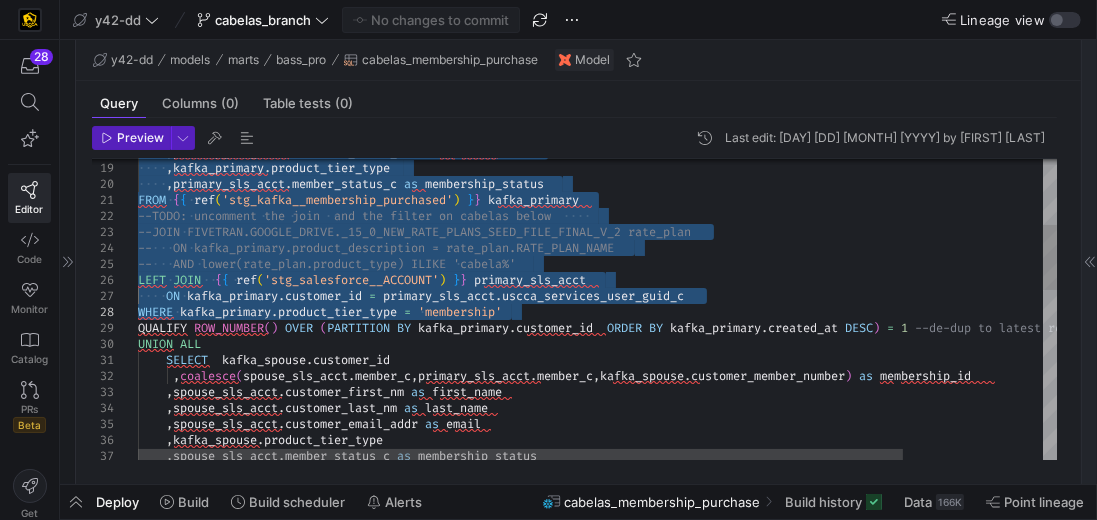 click on "LEFT  JOIN   { {  ref ( 'stg_salesforce__ACCOUNT' )  } }  primary_sls_acct --   ON kafka_primary.product_description  =  rate_p lan.RATE_PLAN_NAME --   AND lower(rate_plan.product_type) ILIKE 'cabe la%' --TODO: uncomment the join  and the filter on cabe las below     --JOIN FIVETRAN.GOOGLE_DRIVE._15_0_NEW_RATE_PLANS_ SEED_FILE_FINAL_V_2 rate_plan     , primary_sls_acct . member_status_c  as  membership_status FROM  { {  ref ( 'stg_kafka__membership_purchased' )  } }  kafka_primary     , primary_sls_acct . customer_email_addr  as  email           , kafka_primary . product_tier_type   ON  kafka_primary . customer_id  =  primary_sls_acct . uscca_services_user_guid_c WHERE  kafka_primary . product_tier_type  =  'membership' QUALIFY  ROW_NUMBER ( )  OVER  ( PARTITION  BY  kafka_primary . customer_id   ORDER  BY  kafka_primary . created_at   DESC )  =  1   --de-dup to latest record  UNION  ALL" at bounding box center (681, 550) 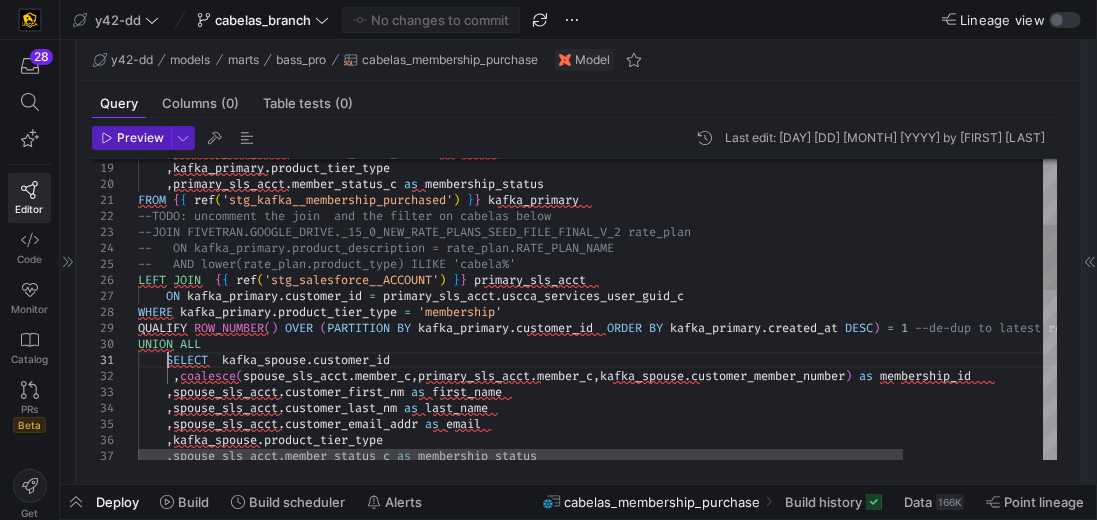click on "LEFT  JOIN   { {  ref ( 'stg_salesforce__ACCOUNT' )  } }  primary_sls_acct --   ON kafka_primary.product_description  =  rate_p lan.RATE_PLAN_NAME --   AND lower(rate_plan.product_type) ILIKE 'cabe la%' --TODO: uncomment the join  and the filter on cabe las below     --JOIN FIVETRAN.GOOGLE_DRIVE._15_0_NEW_RATE_PLANS_ SEED_FILE_FINAL_V_2 rate_plan     , primary_sls_acct . member_status_c  as  membership_status FROM  { {  ref ( 'stg_kafka__membership_purchased' )  } }  kafka_primary     , primary_sls_acct . customer_email_addr  as  email           , kafka_primary . product_tier_type   ON  kafka_primary . customer_id  =  primary_sls_acct . uscca_services_user_guid_c WHERE  kafka_primary . product_tier_type  =  'membership' QUALIFY  ROW_NUMBER ( )  OVER  ( PARTITION  BY  kafka_primary . customer_id   ORDER  BY  kafka_primary . created_at   DESC )  =  1   --de-dup to latest record  UNION  ALL" at bounding box center (681, 550) 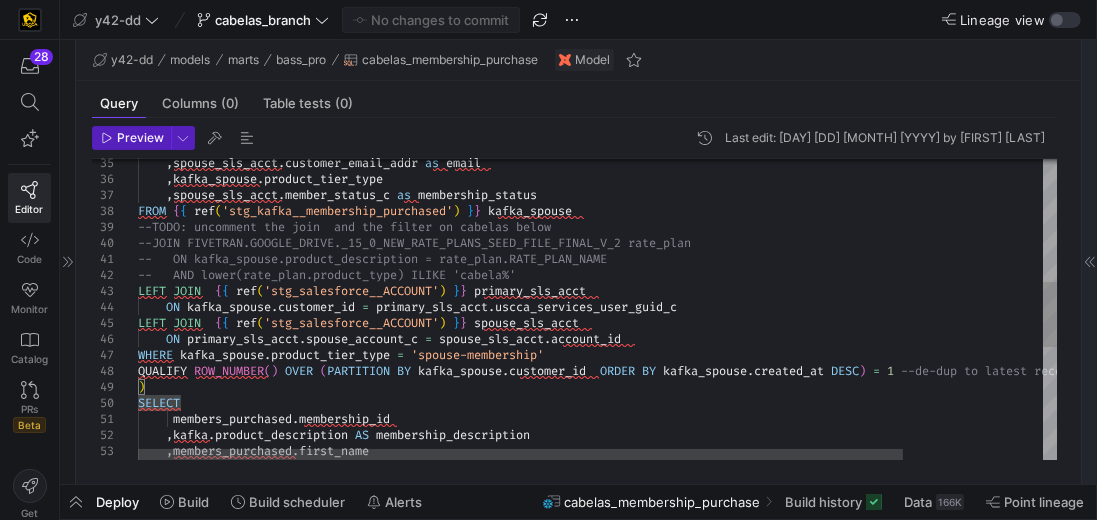 click on ", spouse_sls_acct . customer_email_addr  as  email           , kafka_spouse . product_tier_type   , spouse_sls_acct . member_status_c  as  membership_status FROM  { {  ref ( 'stg_kafka__membership_purchased' )  } }  kafka_spouse --TODO: uncomment the join  and the filter on cabe las below     --JOIN FIVETRAN.GOOGLE_DRIVE._15_0_NEW_RATE_PLANS_ SEED_FILE_FINAL_V_2 rate_plan --   ON kafka_spouse.product_description  =  rate_pl an.RATE_PLAN_NAME --   AND lower(rate_plan.product_type) ILIKE 'cabe la%' LEFT  JOIN   { {  ref ( 'stg_salesforce__ACCOUNT' )  } }  primary_sls_acct     ON  kafka_spouse . customer_id  =  primary_sls_acct . uscca_services_user_guid_c LEFT  JOIN   { {  ref ( 'stg_salesforce__ACCOUNT' )  } }  spouse_sls_acct     ON  primary_sls_acct . spouse_account_c  =  spouse_sls_acct . account_id     WHERE  kafka_spouse . product_tier_type  =  'spouse-membership' QUALIFY  ( )" at bounding box center (681, 289) 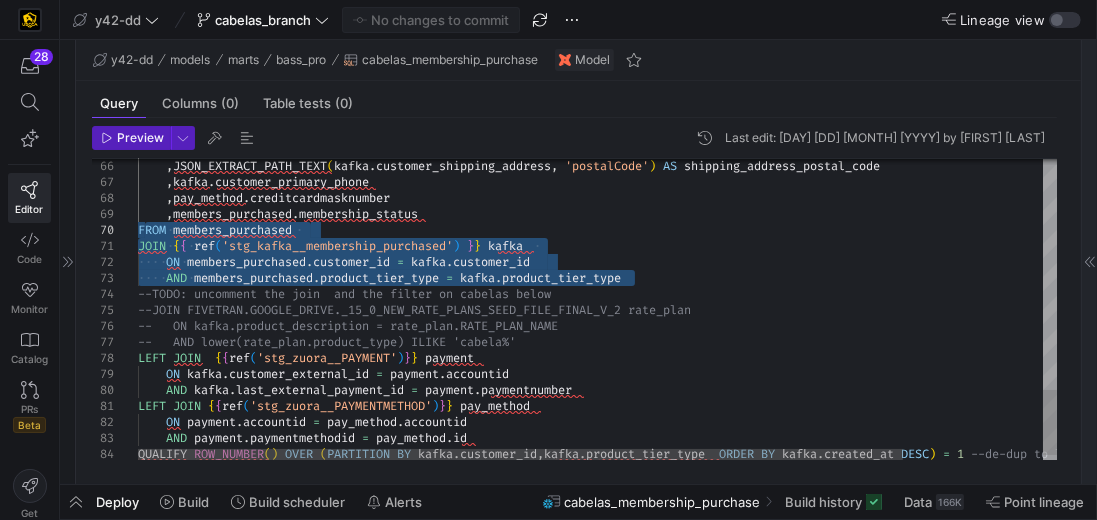 drag, startPoint x: 657, startPoint y: 279, endPoint x: 143, endPoint y: 231, distance: 516.2364 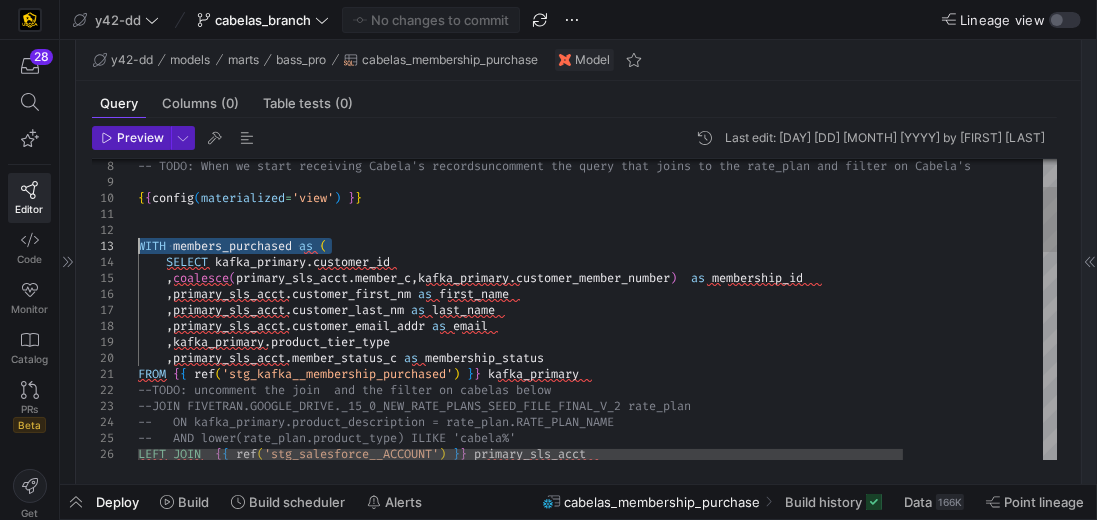 drag, startPoint x: 348, startPoint y: 244, endPoint x: 118, endPoint y: 246, distance: 230.0087 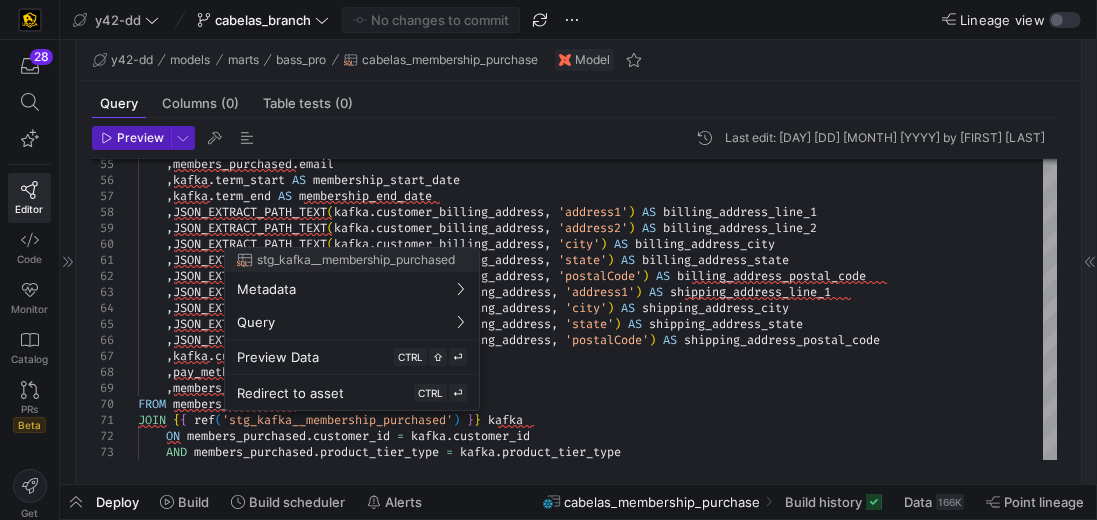 click at bounding box center (548, 260) 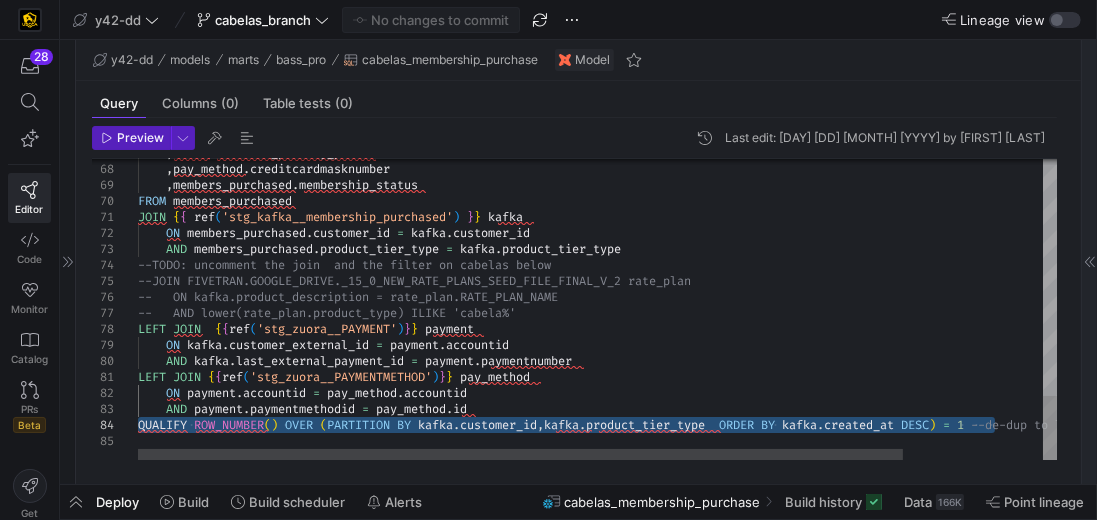 drag, startPoint x: 998, startPoint y: 422, endPoint x: 98, endPoint y: 426, distance: 900.0089 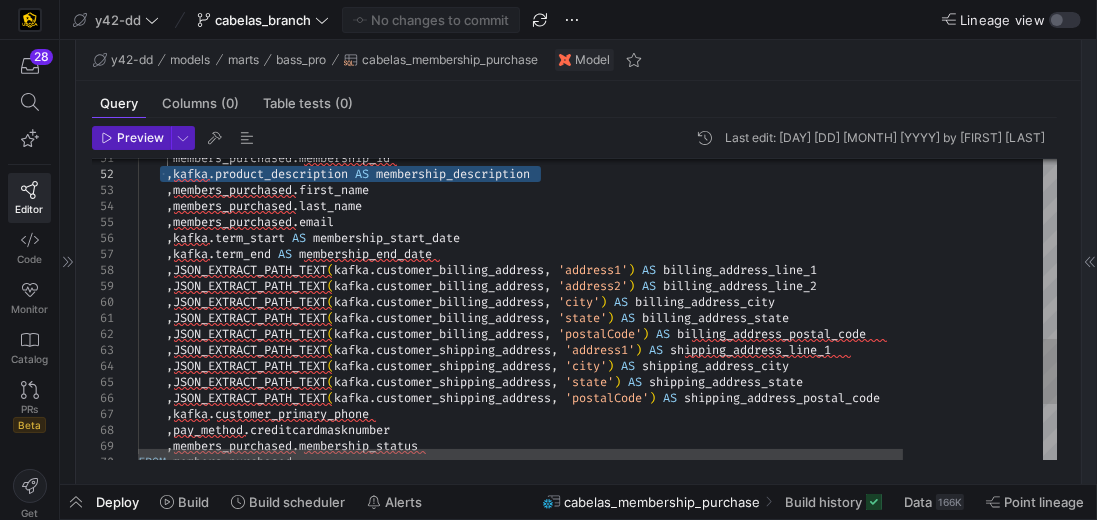 drag, startPoint x: 162, startPoint y: 175, endPoint x: 577, endPoint y: 178, distance: 415.01083 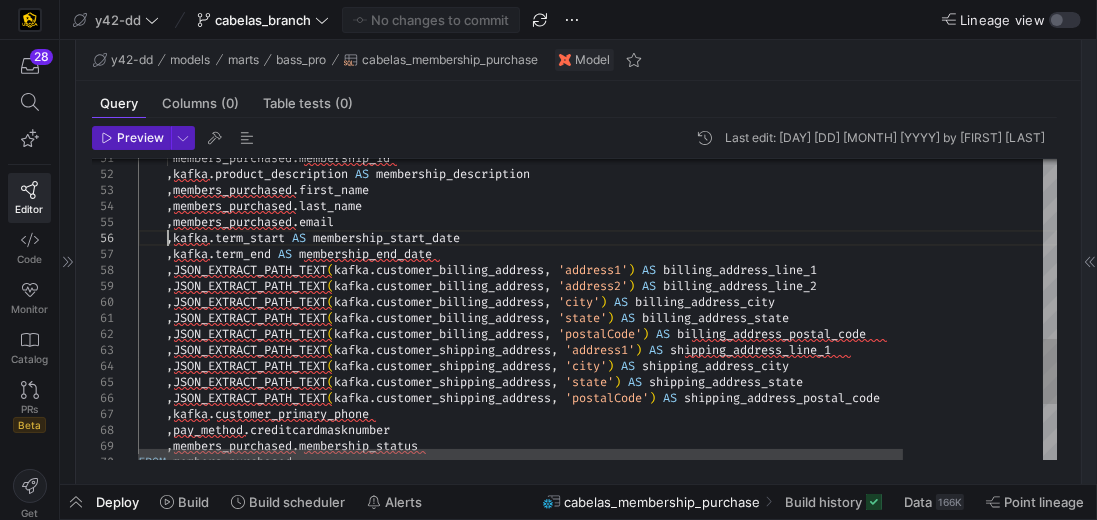 click on ", kafka . customer_primary_phone         , pay_method . creditcardmasknumber      , members_purchased . membership_status      FROM   members_purchased      , JSON_EXTRACT_PATH_TEXT (kafka . customer_shipping_address ,   'postalCode' )  AS   shipping_address_postal_code      , JSON_EXTRACT_PATH_TEXT (kafka . customer_shipping_address ,   'city' )  AS   shipping_address_city      , JSON_EXTRACT_PATH_TEXT (kafka . customer_shipping_address ,   'state' )  AS   shipping_address_state      , JSON_EXTRACT_PATH_TEXT (kafka . customer_billing_address ,   'postalCode' )  AS   billing_address_postal_code           , JSON_EXTRACT_PATH_TEXT (kafka . customer_shipping_address ,   'address1' )  AS   shipping_address_line_1          , JSON_EXTRACT_PATH_TEXT (kafka . customer_billing_address ,   'city' )  AS   billing_address_city      , JSON_EXTRACT_PATH_TEXT (kafka . customer_billing_address ,   'state' )  AS        , ( . ," at bounding box center (681, 28) 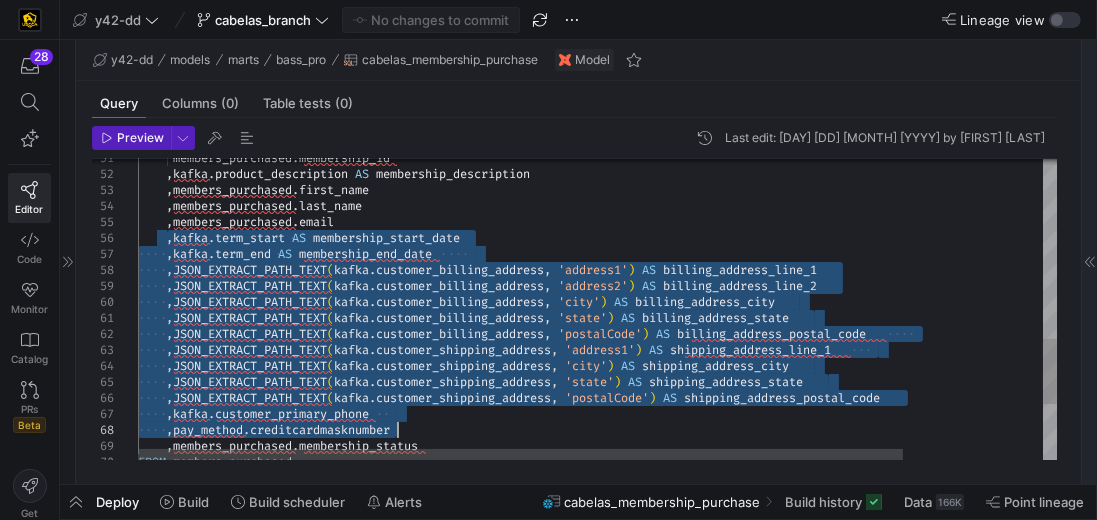 click on ", kafka . customer_primary_phone         , pay_method . creditcardmasknumber      , members_purchased . membership_status      FROM   members_purchased      , JSON_EXTRACT_PATH_TEXT (kafka . customer_shipping_address ,   'postalCode' )  AS   shipping_address_postal_code      , JSON_EXTRACT_PATH_TEXT (kafka . customer_shipping_address ,   'city' )  AS   shipping_address_city      , JSON_EXTRACT_PATH_TEXT (kafka . customer_shipping_address ,   'state' )  AS   shipping_address_state      , JSON_EXTRACT_PATH_TEXT (kafka . customer_billing_address ,   'postalCode' )  AS   billing_address_postal_code           , JSON_EXTRACT_PATH_TEXT (kafka . customer_shipping_address ,   'address1' )  AS   shipping_address_line_1          , JSON_EXTRACT_PATH_TEXT (kafka . customer_billing_address ,   'city' )  AS   billing_address_city      , JSON_EXTRACT_PATH_TEXT (kafka . customer_billing_address ,   'state' )  AS        , ( . ," at bounding box center (681, 28) 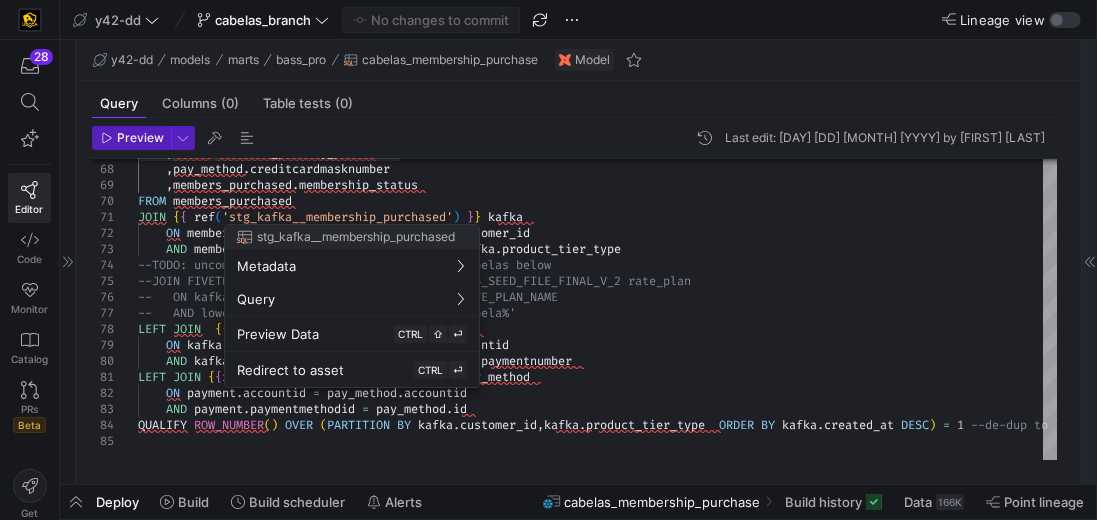 click at bounding box center (548, 260) 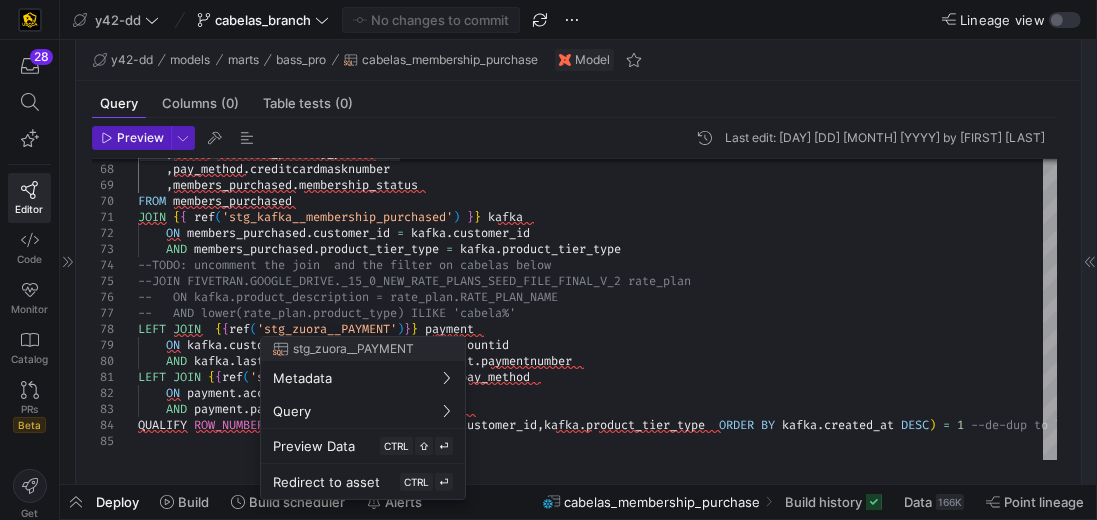 click at bounding box center [548, 260] 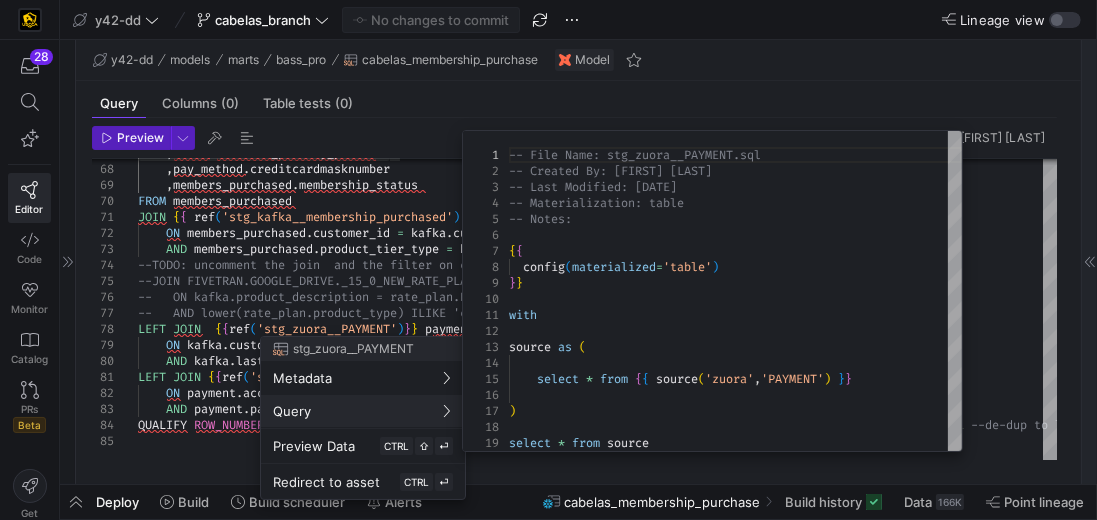 click at bounding box center [548, 260] 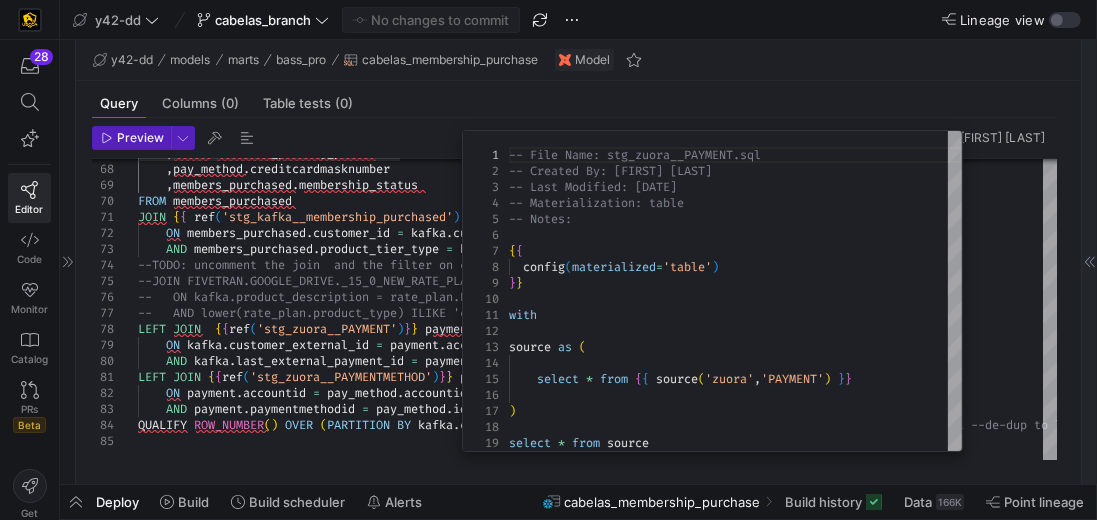 type 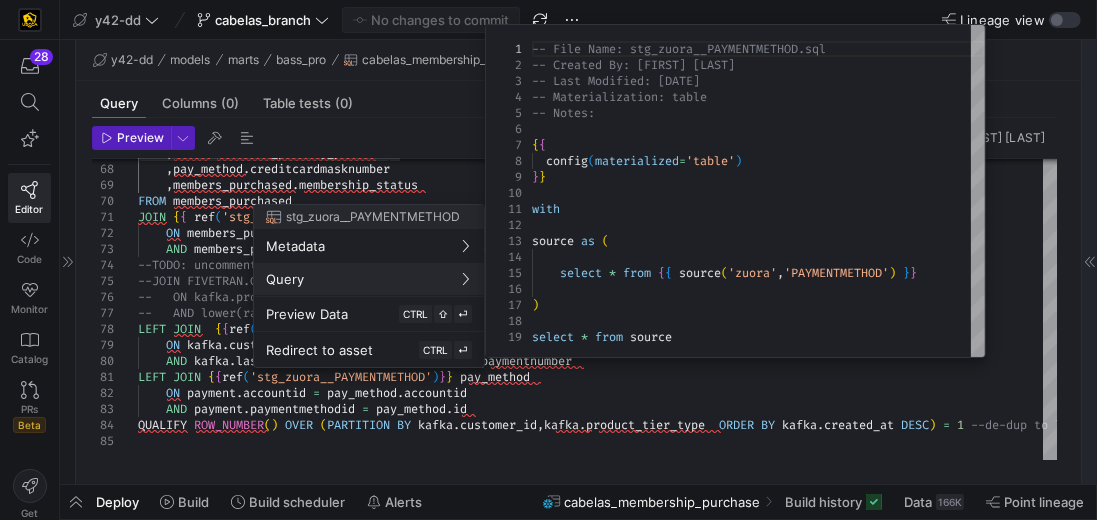 click at bounding box center (548, 260) 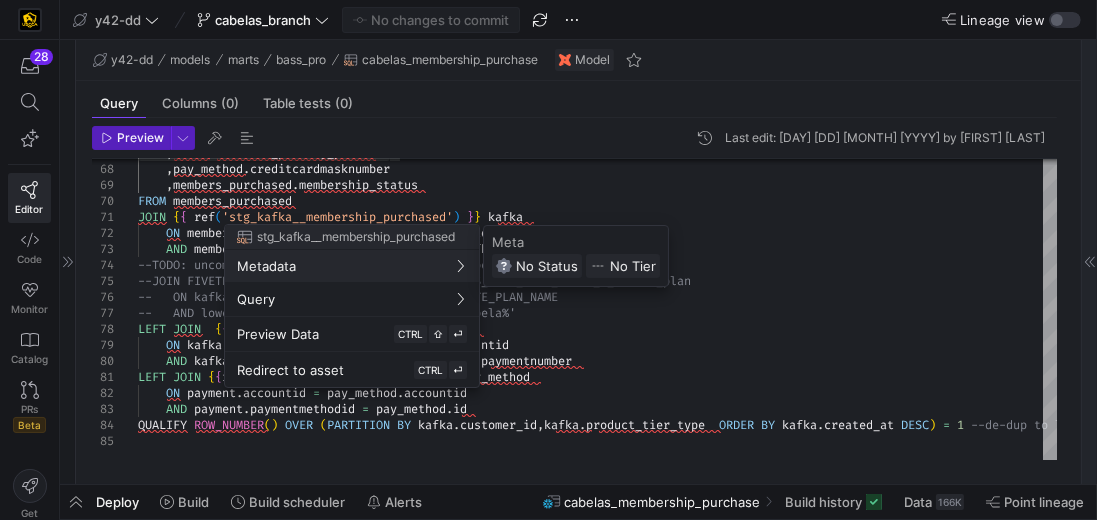 click at bounding box center (548, 260) 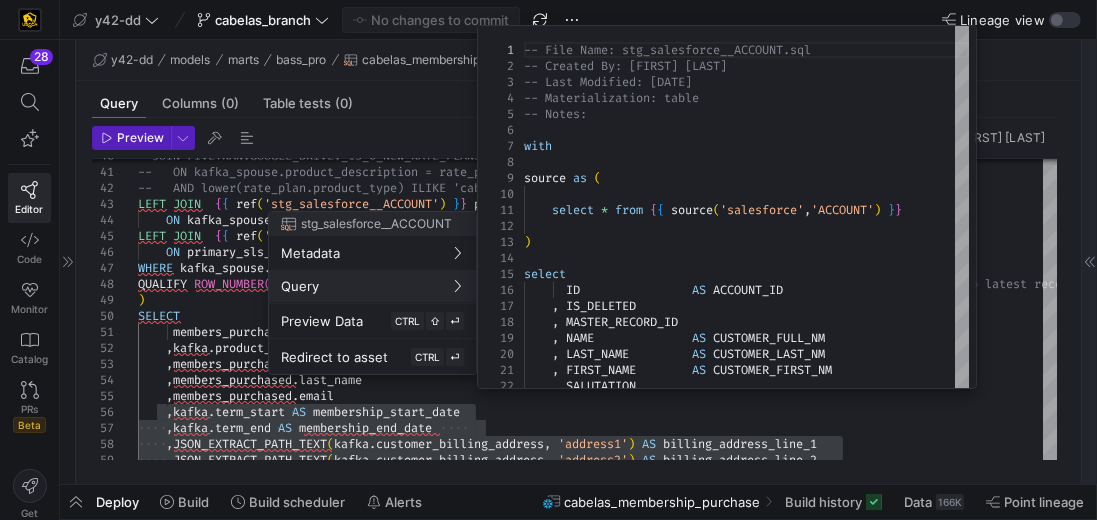 click at bounding box center [548, 260] 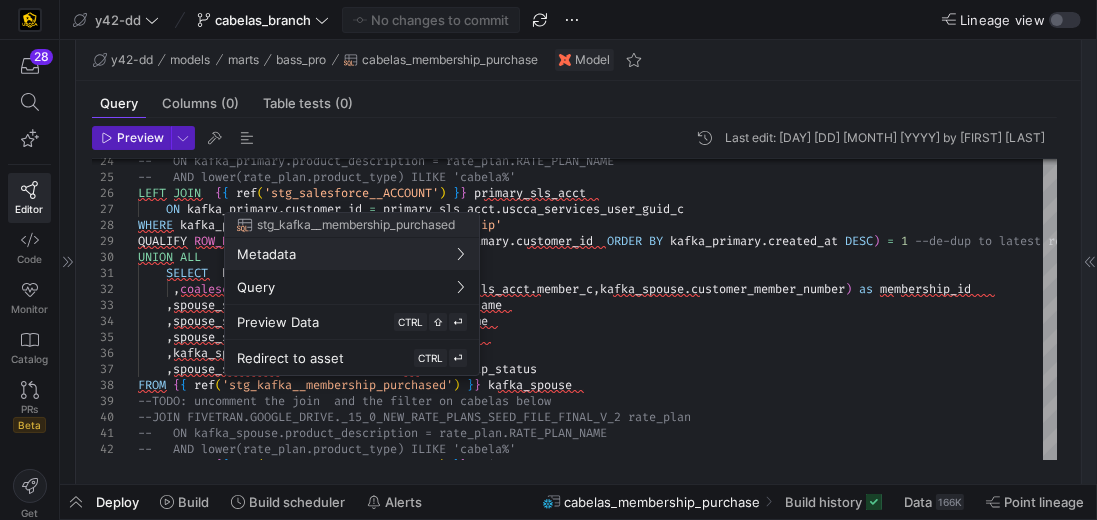 click at bounding box center (548, 260) 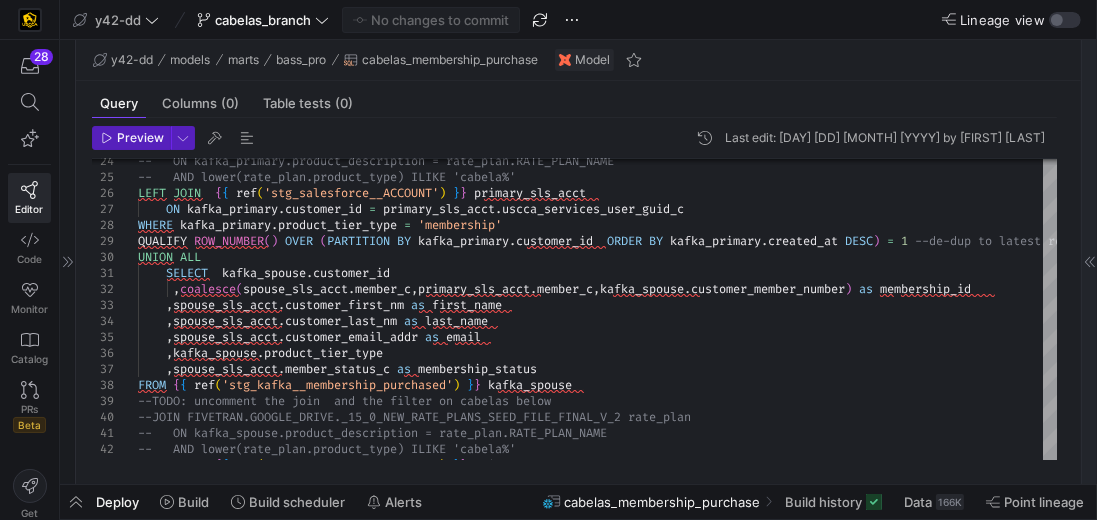 click on "Deploy" 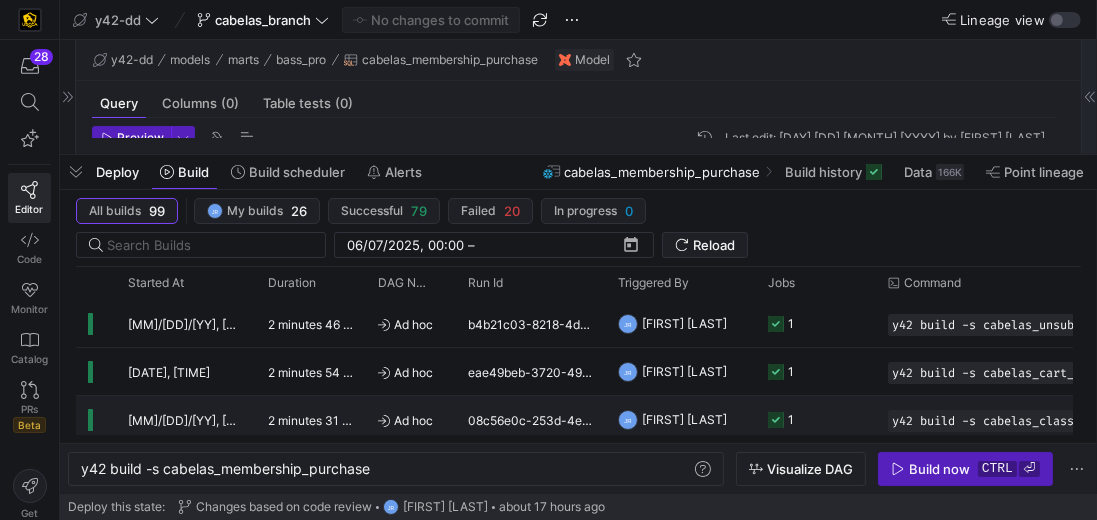 scroll, scrollTop: 33, scrollLeft: 0, axis: vertical 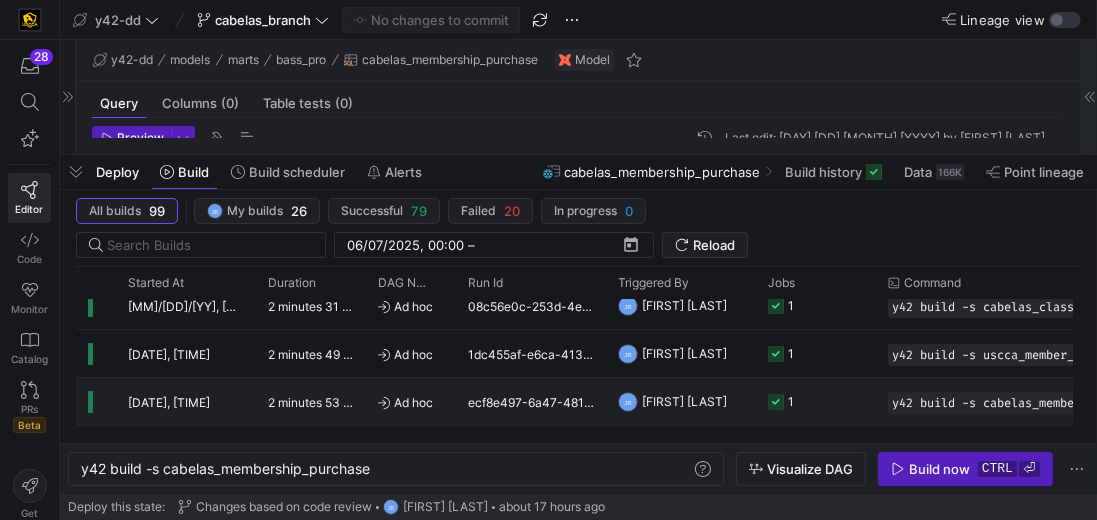 click on "ecf8e497-6a47-4810-a2b0-ba94159a07b2" 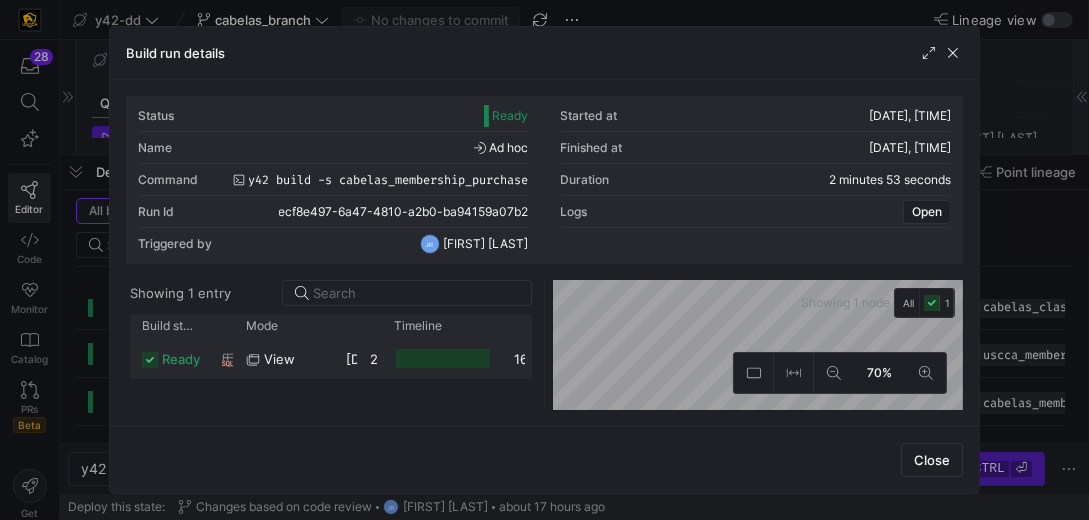 click 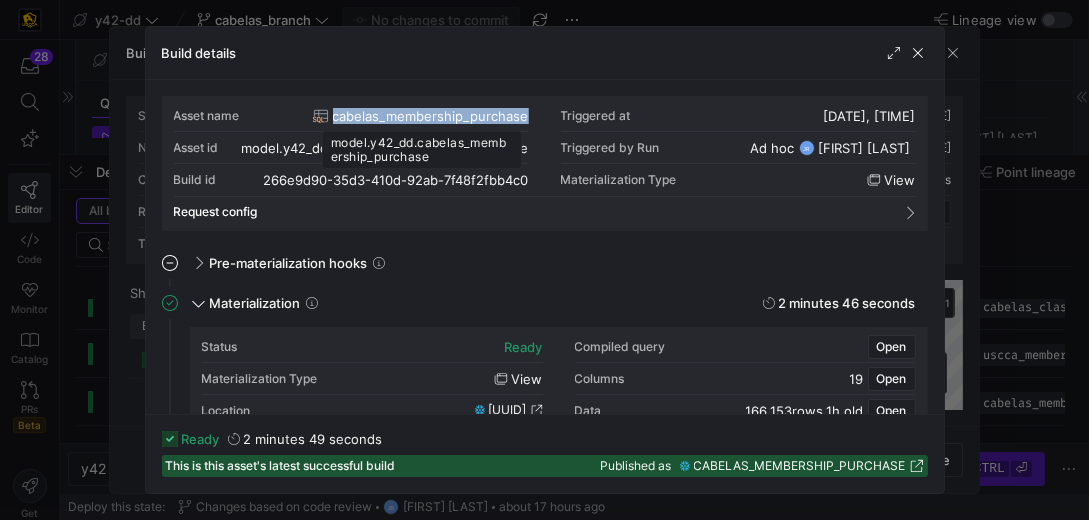 drag, startPoint x: 529, startPoint y: 116, endPoint x: 336, endPoint y: 115, distance: 193.0026 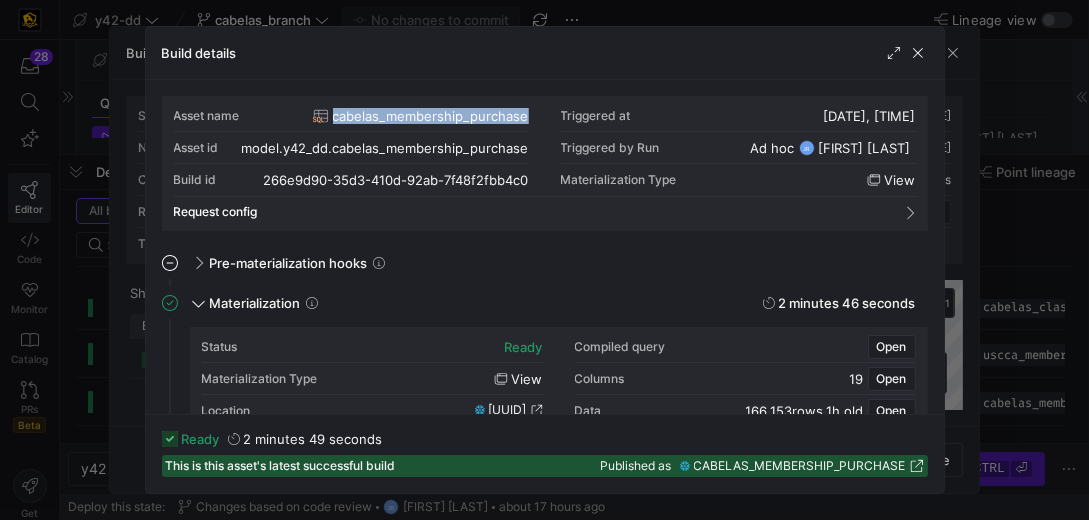 copy on "cabelas_membership_purchase" 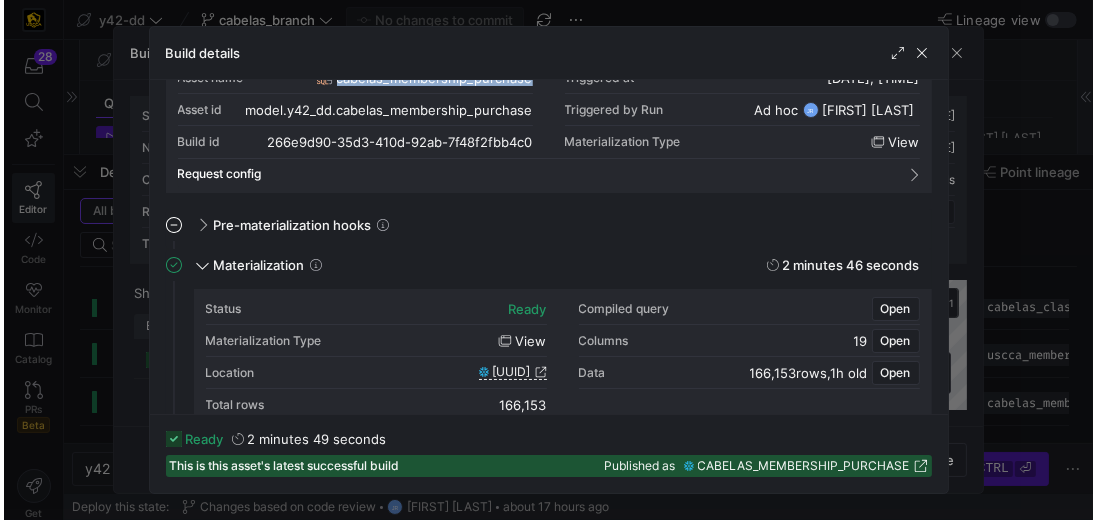 scroll, scrollTop: 57, scrollLeft: 0, axis: vertical 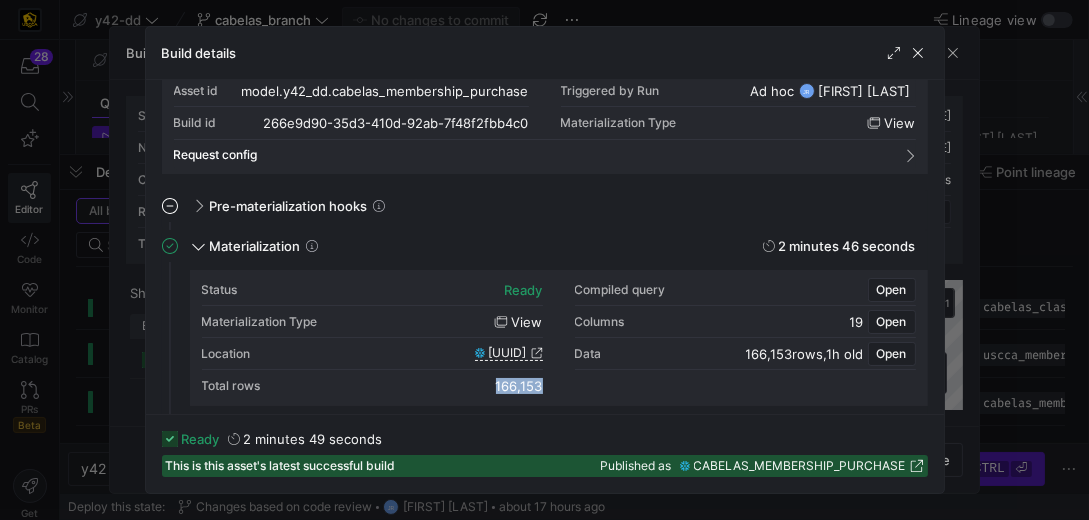 drag, startPoint x: 493, startPoint y: 383, endPoint x: 548, endPoint y: 383, distance: 55 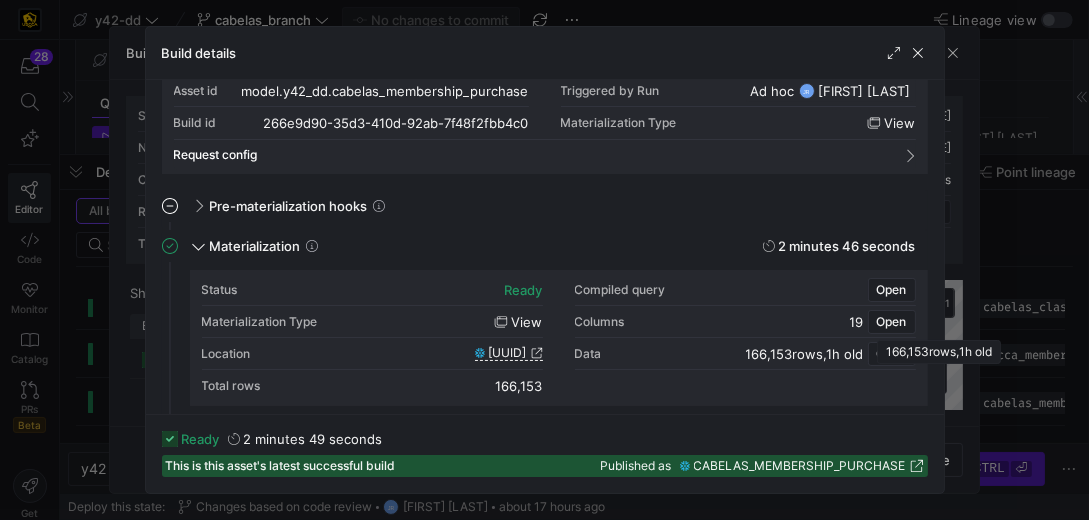 click on "166,153   rows ,    [AGE] old" at bounding box center (805, 354) 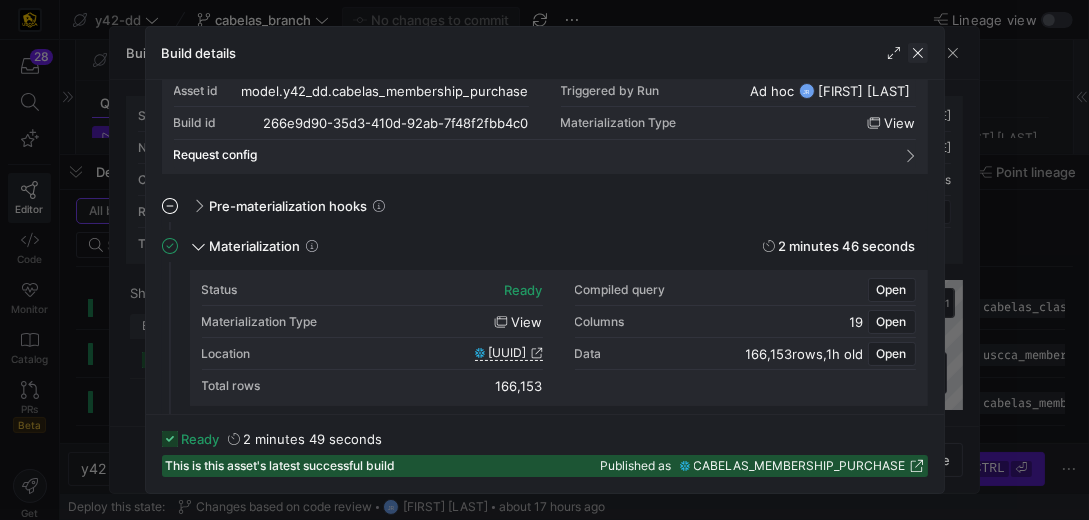 click 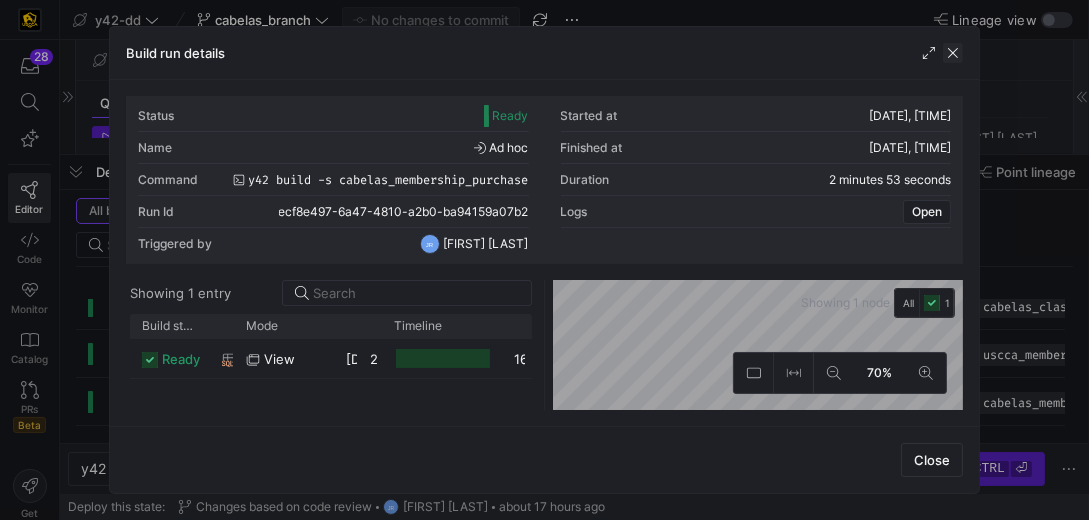 click 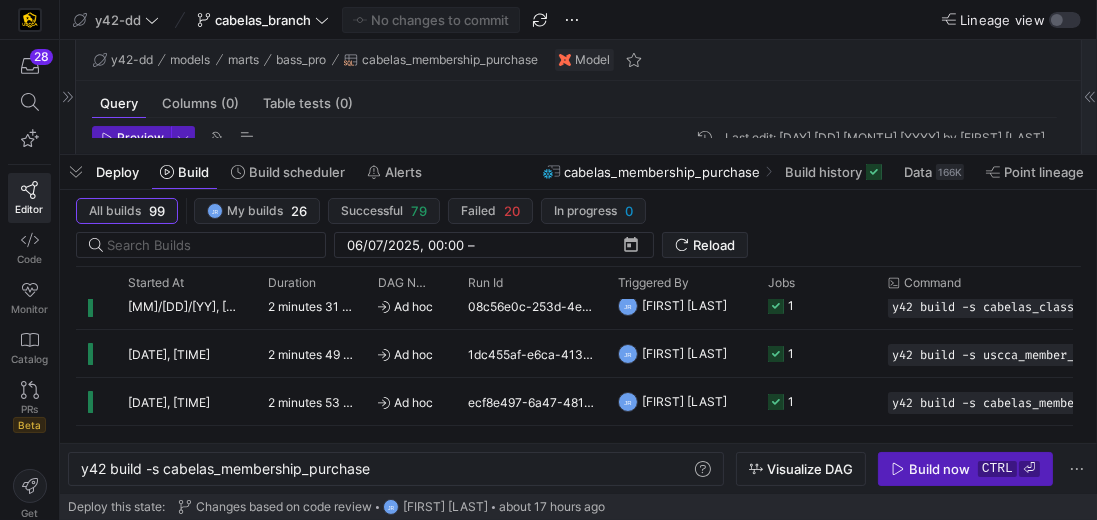 click on "Deploy" 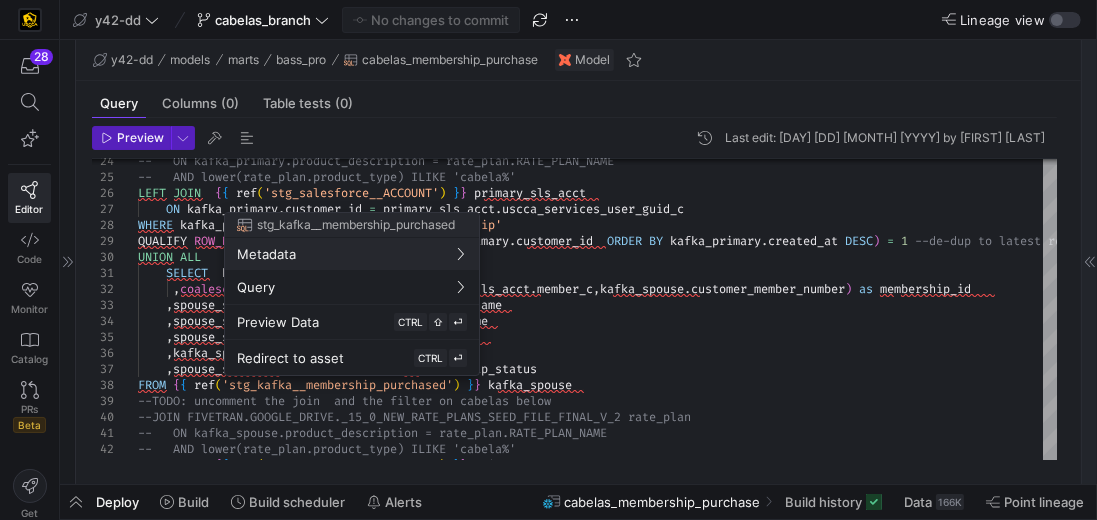 click at bounding box center [548, 260] 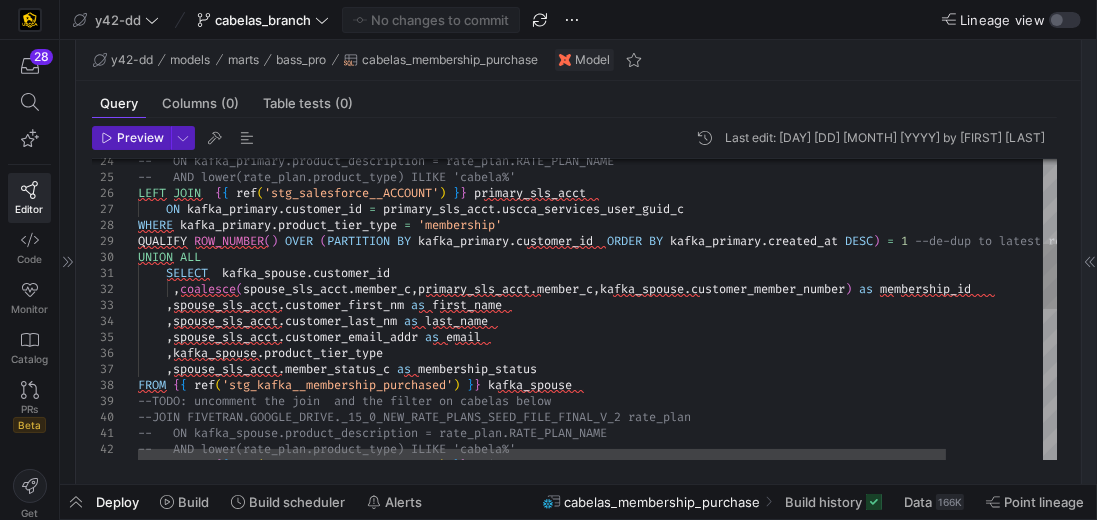type on "SELECT  kafka_spouse.customer_id
,coalesce(spouse_sls_acct.member_c,primary_sls_acct.member_c,kafka_spouse.customer_member_number) as membership_id
,spouse_sls_acct.customer_first_nm as first_name
,spouse_sls_acct.customer_last_nm as last_name
,spouse_sls_acct.customer_email_addr as email
,kafka_spouse.product_tier_type
,spouse_sls_acct.member_status_c as membership_status
FROM {{ ref('stg_kafka__membership_purchased') }} kafka_spouse
--TODO: uncomment the join  and the filter on cabelas below
--JOIN FIVETRAN.GOOGLE_DRIVE._15_0_NEW_RATE_PLANS_SEED_FILE_FINAL_V_2 rate_plan" 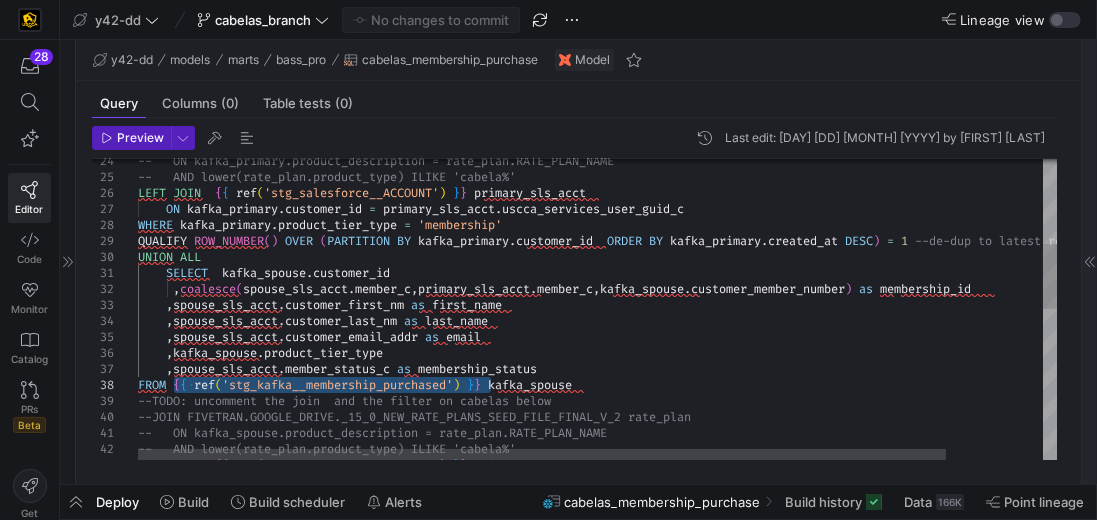 drag, startPoint x: 174, startPoint y: 384, endPoint x: 491, endPoint y: 390, distance: 317.05676 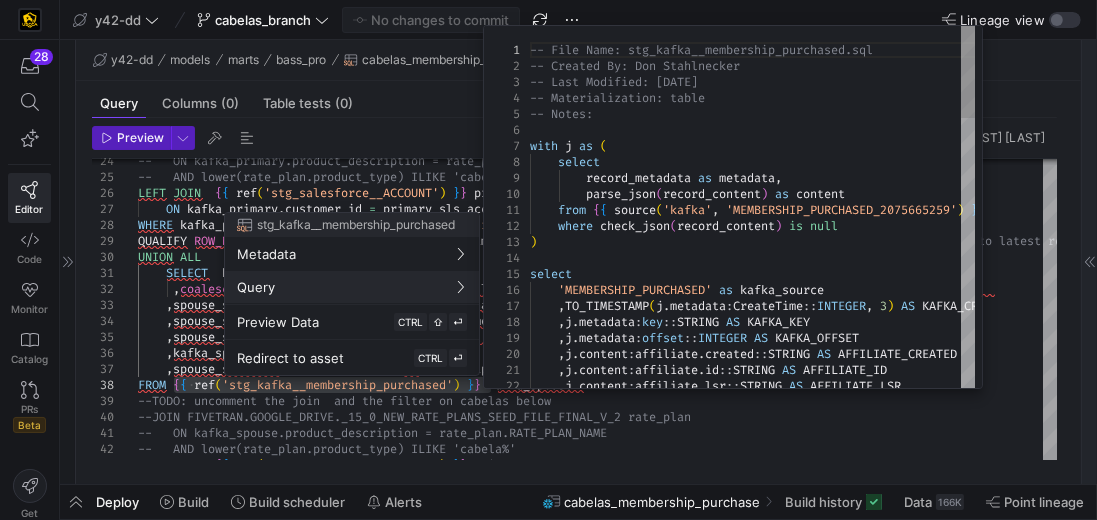 type on "from {{ source('kafka', 'MEMBERSHIP_PURCHASED_2075665259') }}
where check_json(record_content) is null
)
select
'MEMBERSHIP_PURCHASED' as kafka_source
,TO_TIMESTAMP(j.metadata:CreateTime::INTEGER, 3) AS KAFKA_CREATE_TIME
,j.metadata:key::STRING AS KAFKA_KEY
,j.metadata:offset::INTEGER AS KAFKA_OFFSET
,j.content:affiliate.created::STRING AS AFFILIATE_CREATED" 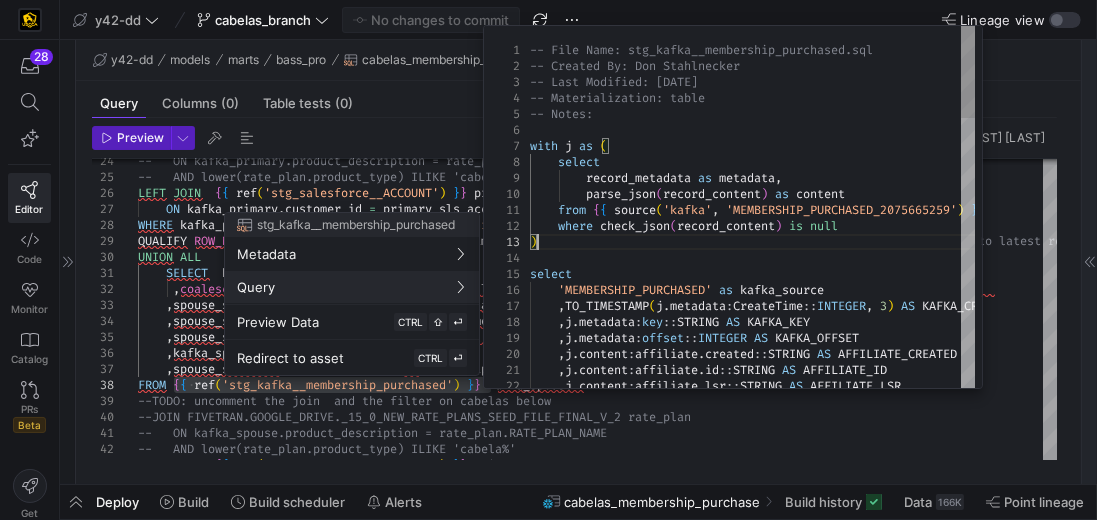 scroll, scrollTop: 0, scrollLeft: 0, axis: both 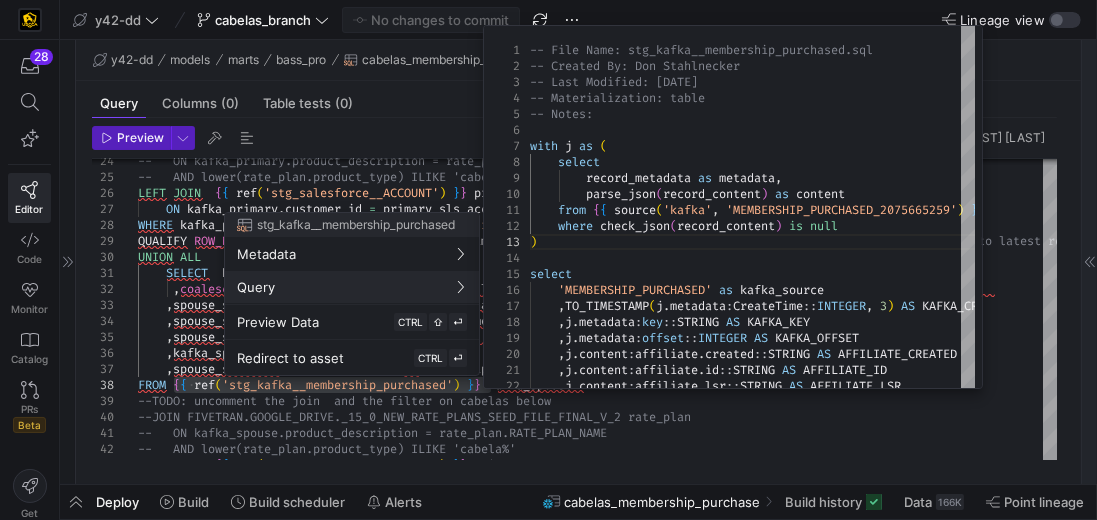 click at bounding box center (548, 260) 